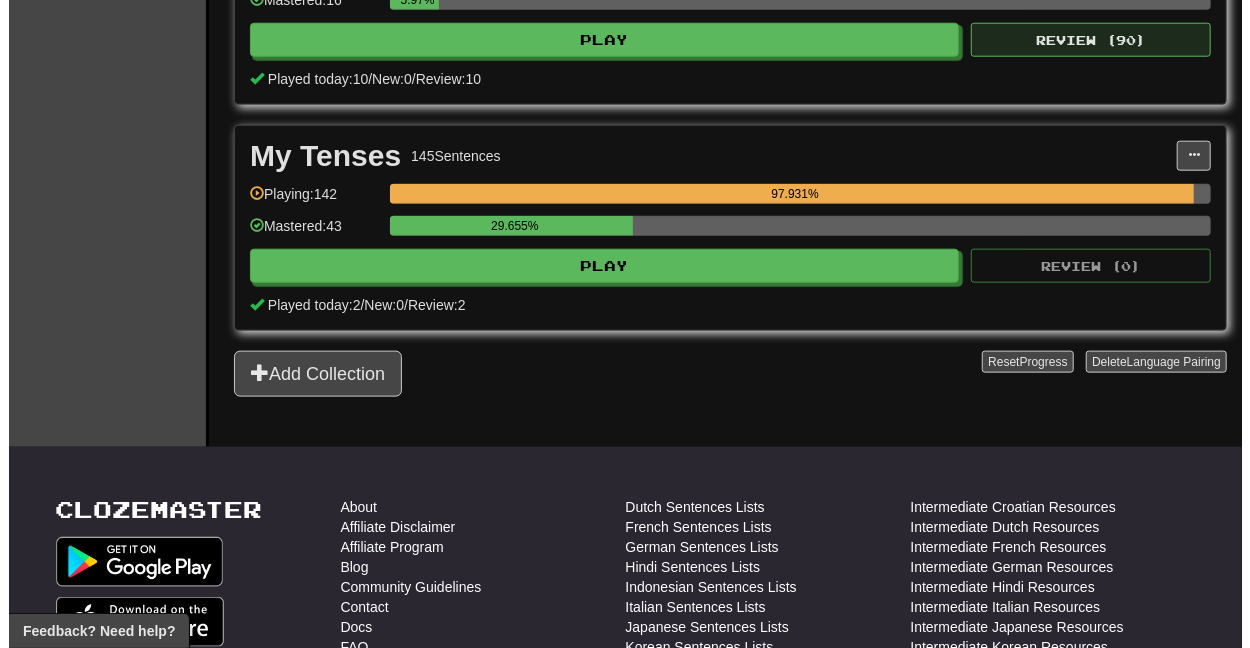 scroll, scrollTop: 803, scrollLeft: 0, axis: vertical 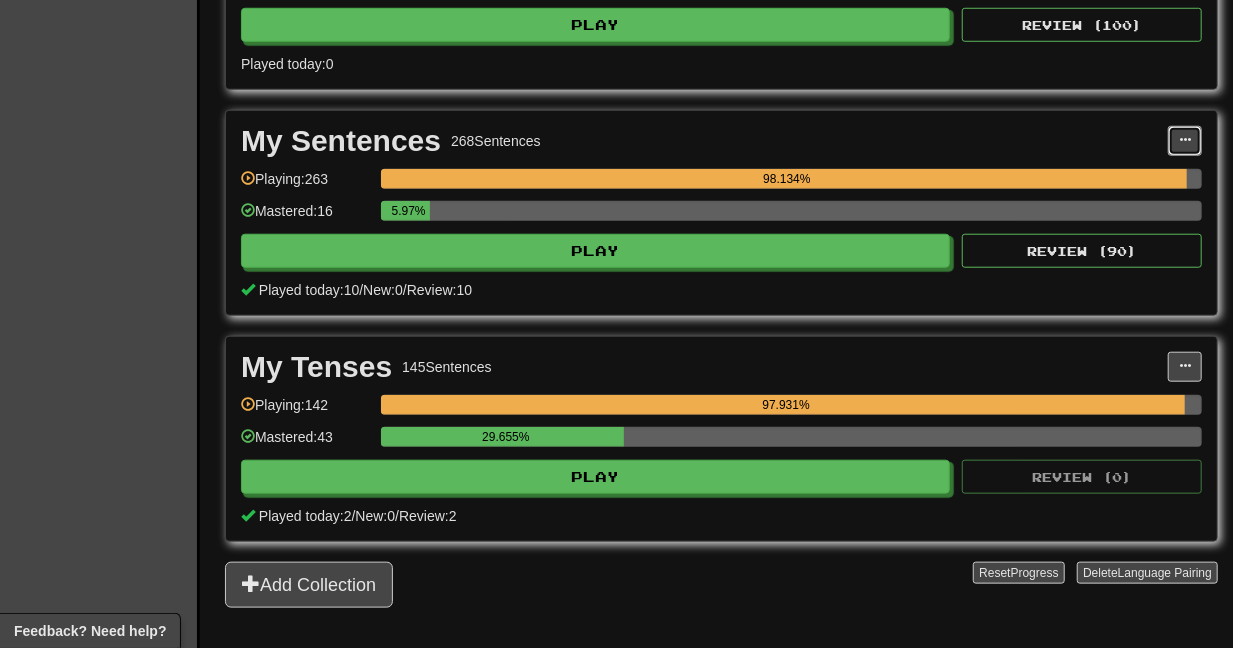 click at bounding box center [1185, 141] 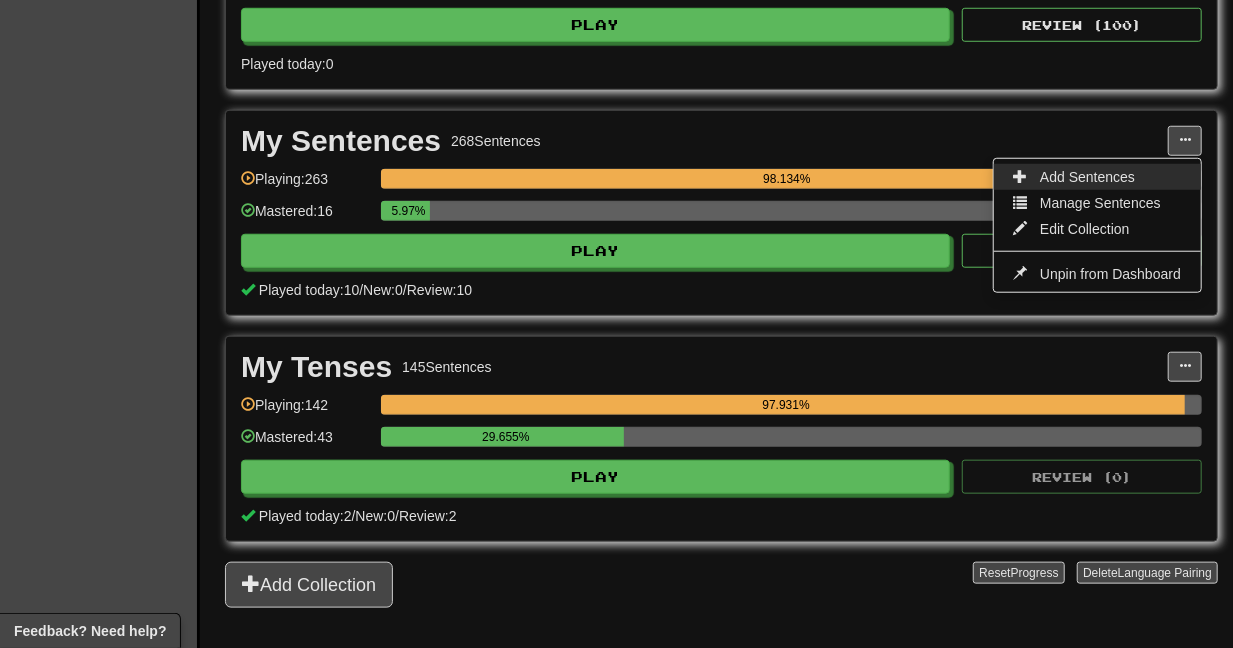 click on "Add Sentences" at bounding box center [1087, 177] 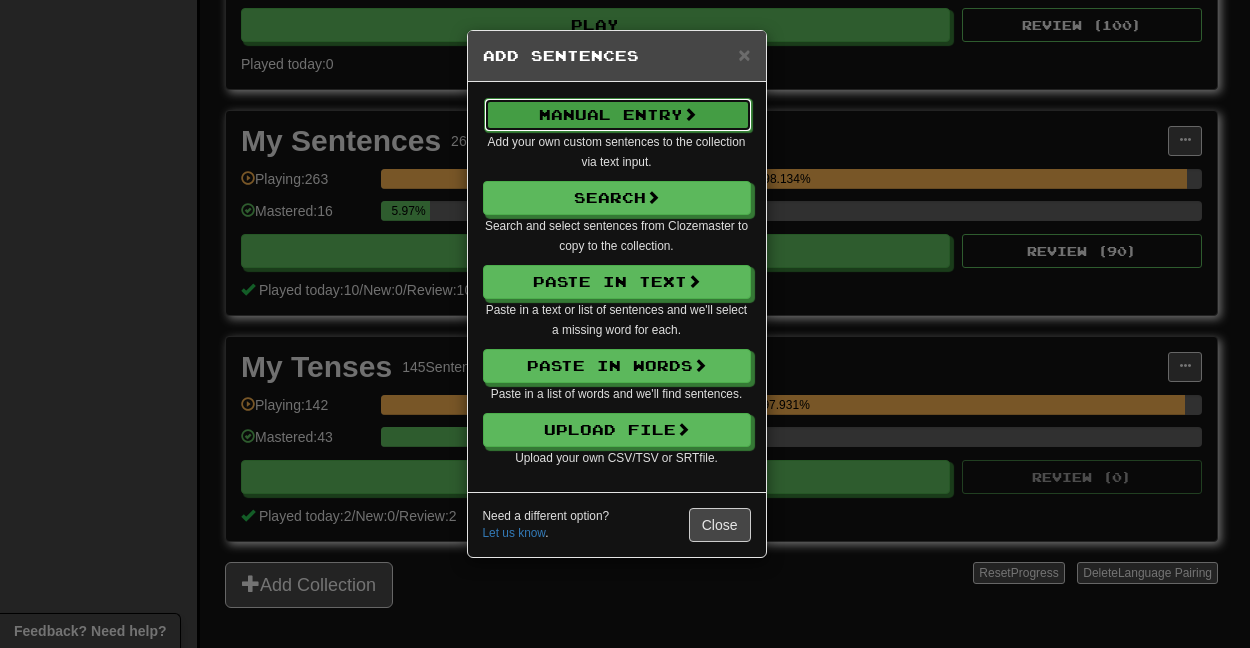 click on "Manual Entry" at bounding box center (618, 115) 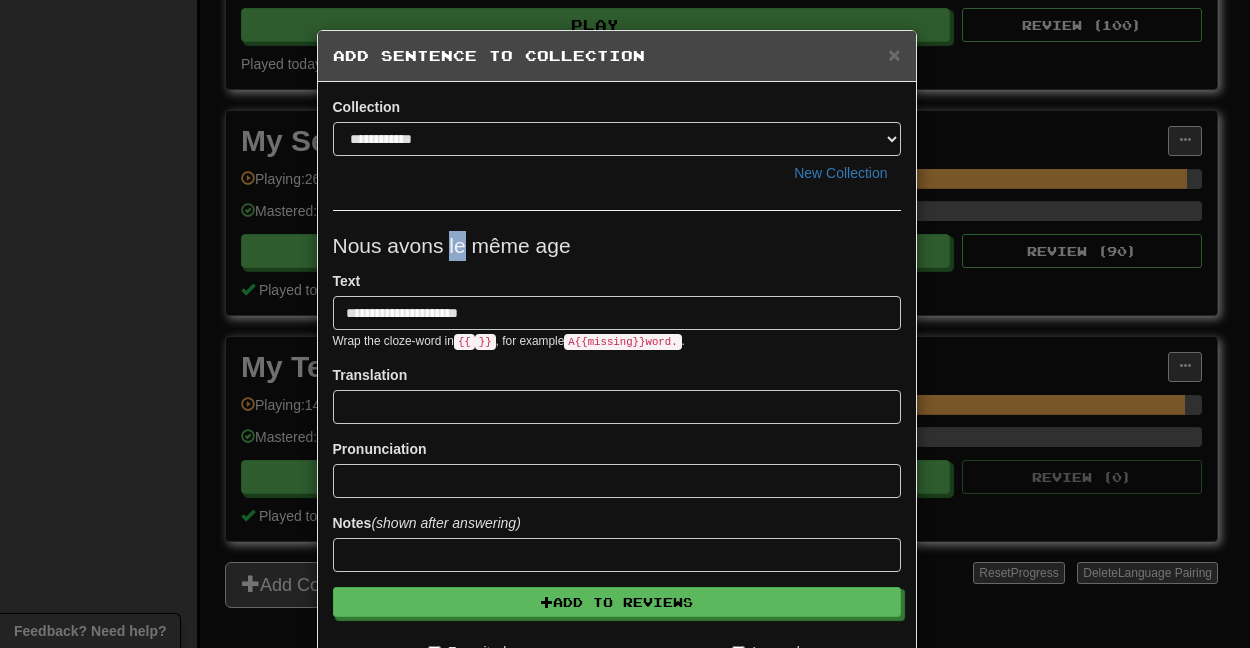 drag, startPoint x: 456, startPoint y: 247, endPoint x: 440, endPoint y: 247, distance: 16 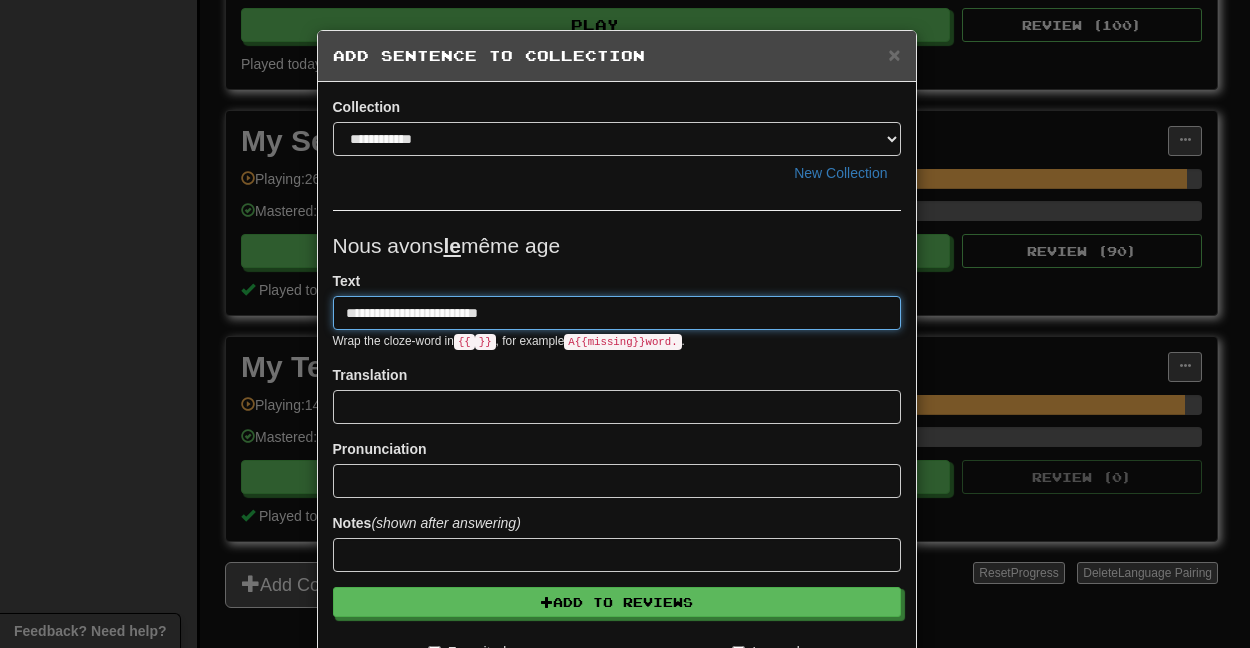 click on "**********" at bounding box center (617, 313) 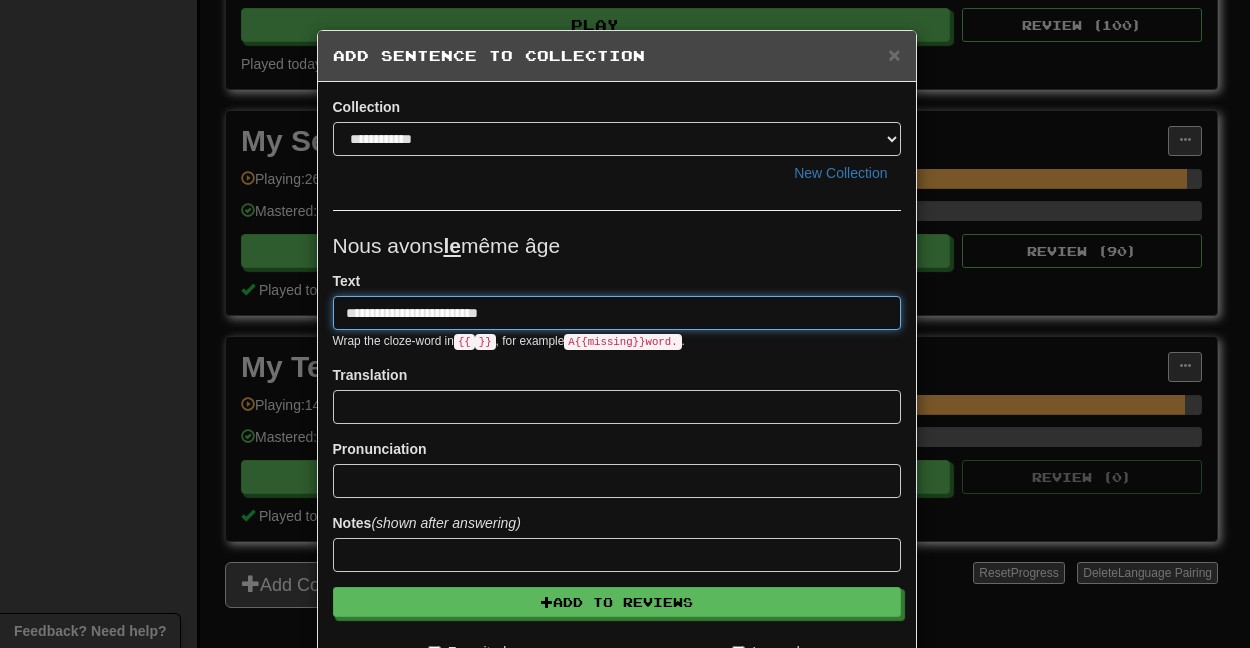 type on "**********" 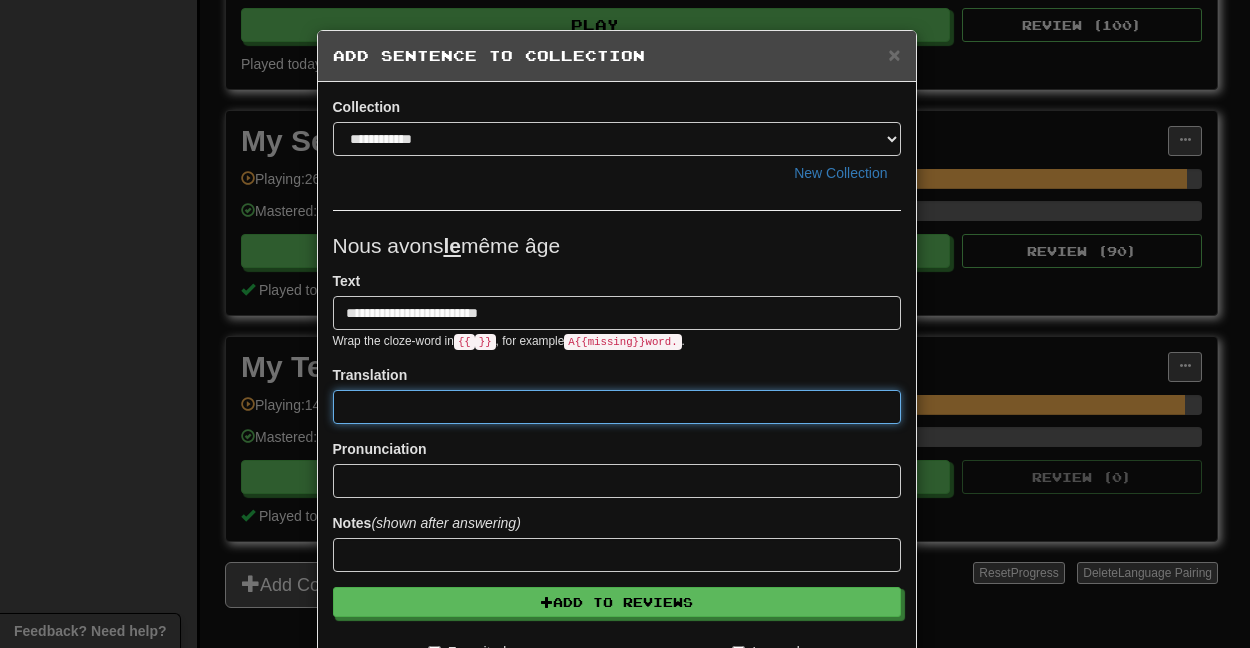 click at bounding box center [617, 407] 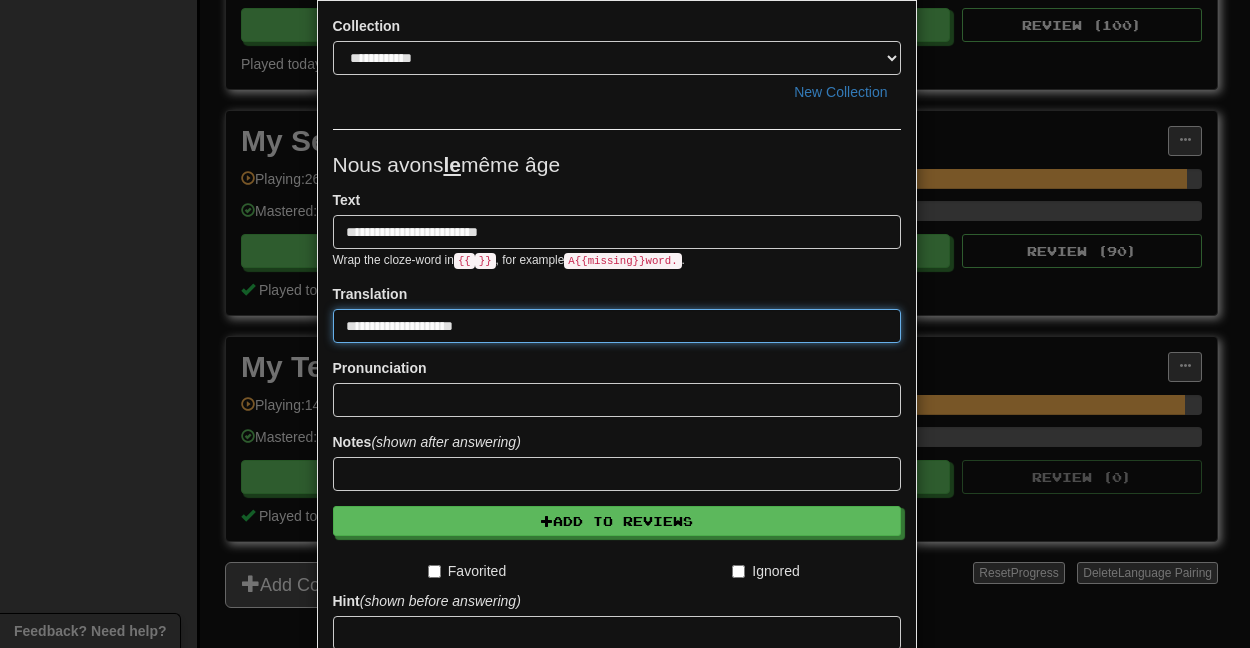 scroll, scrollTop: 111, scrollLeft: 0, axis: vertical 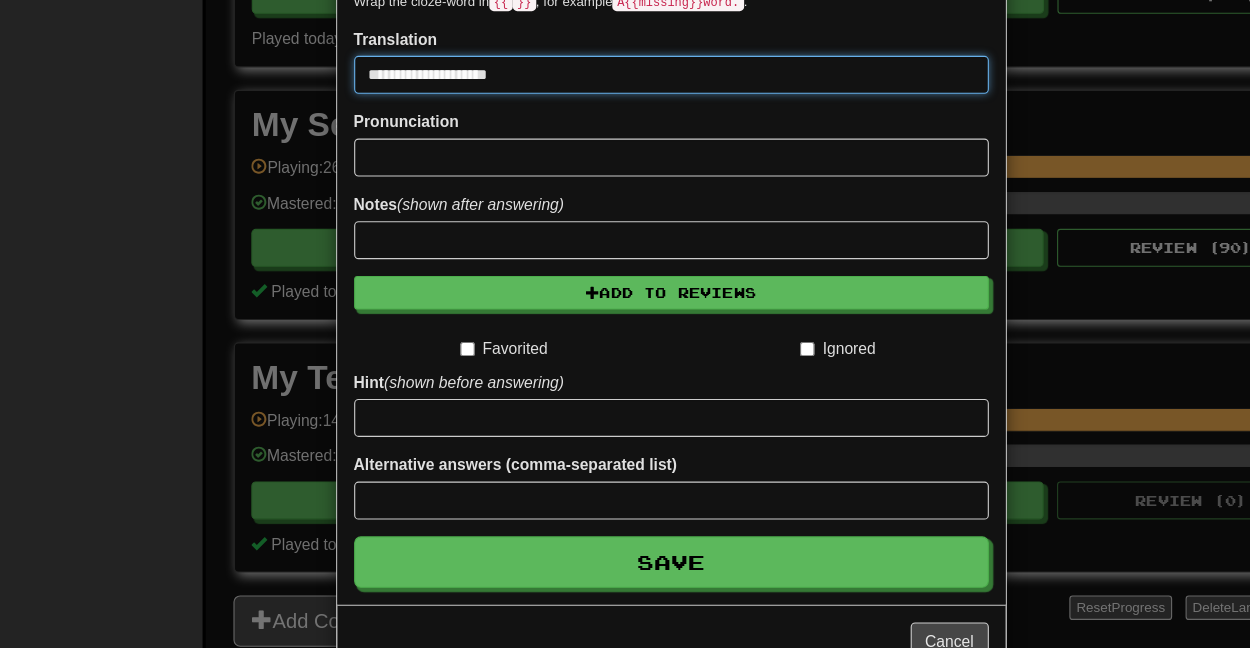 type on "**********" 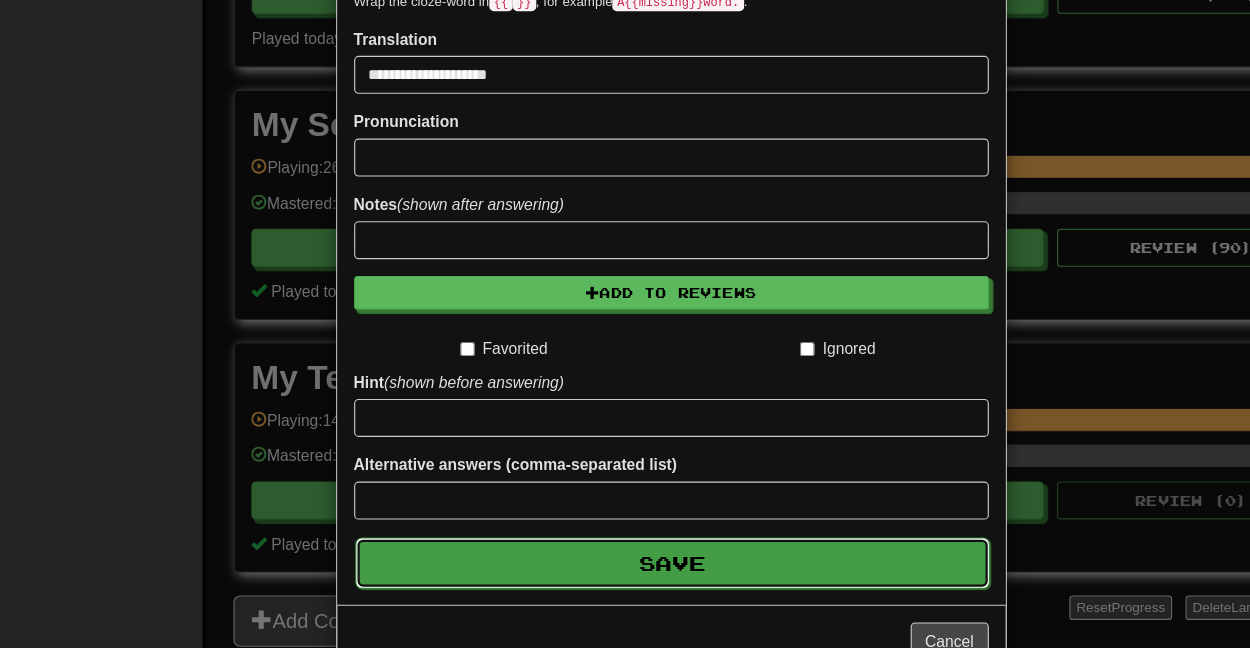 click on "Save" at bounding box center [618, 534] 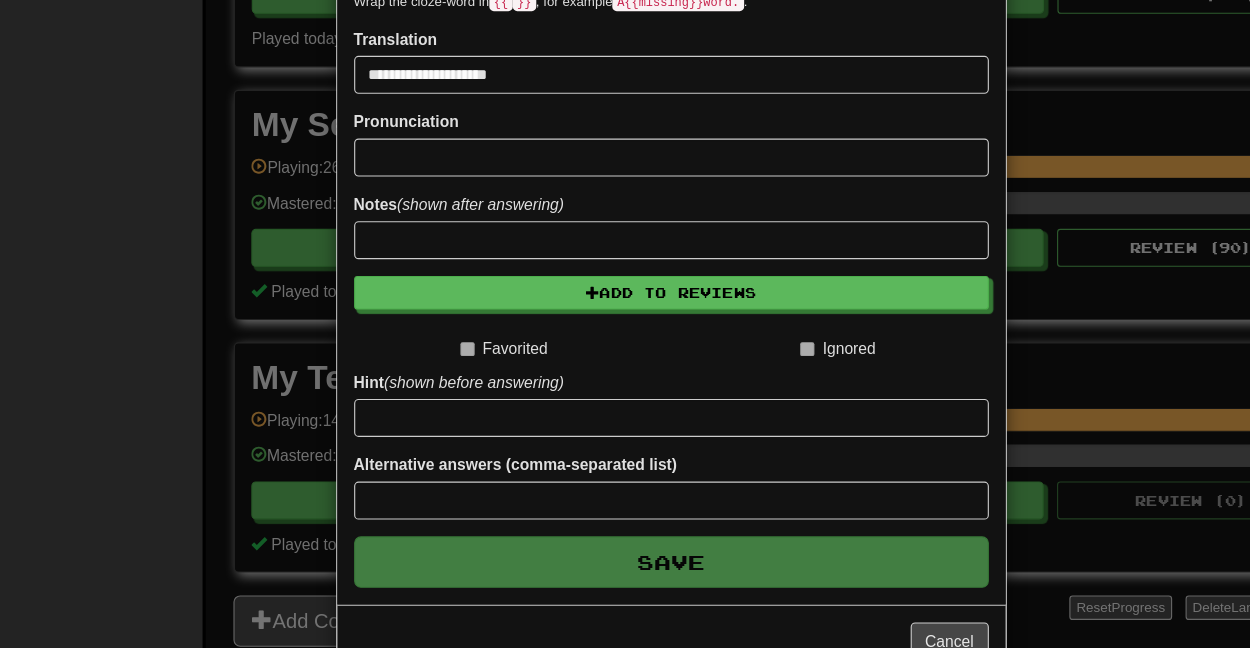 type 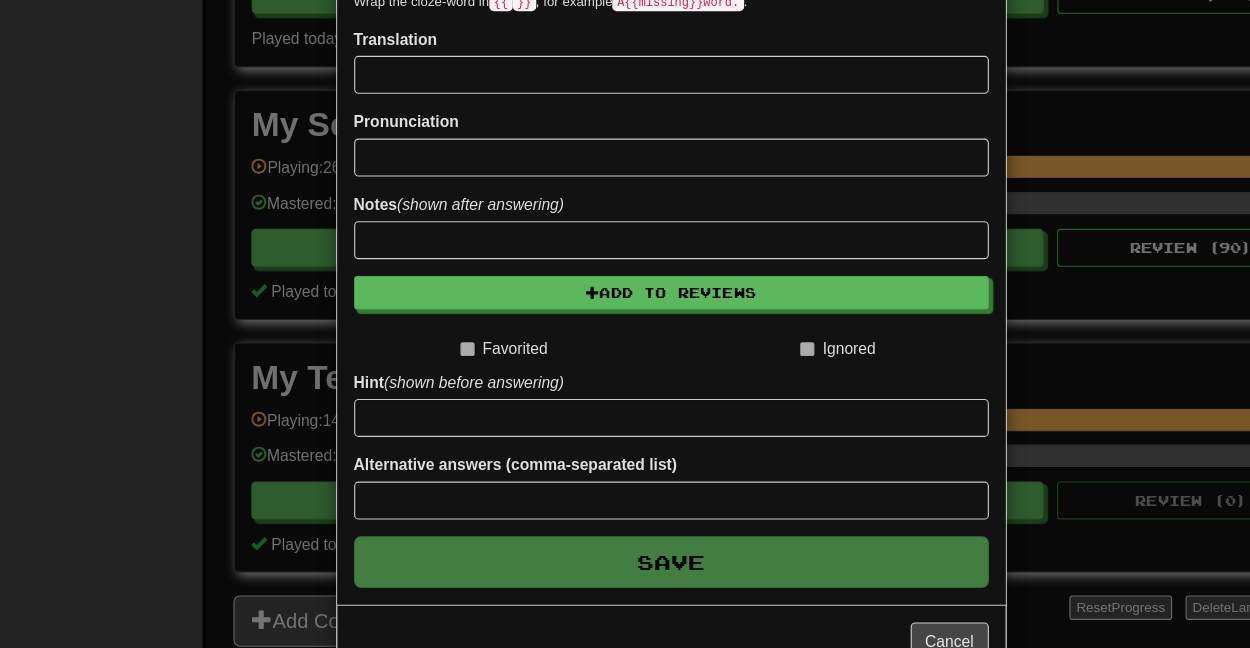 scroll, scrollTop: 235, scrollLeft: 0, axis: vertical 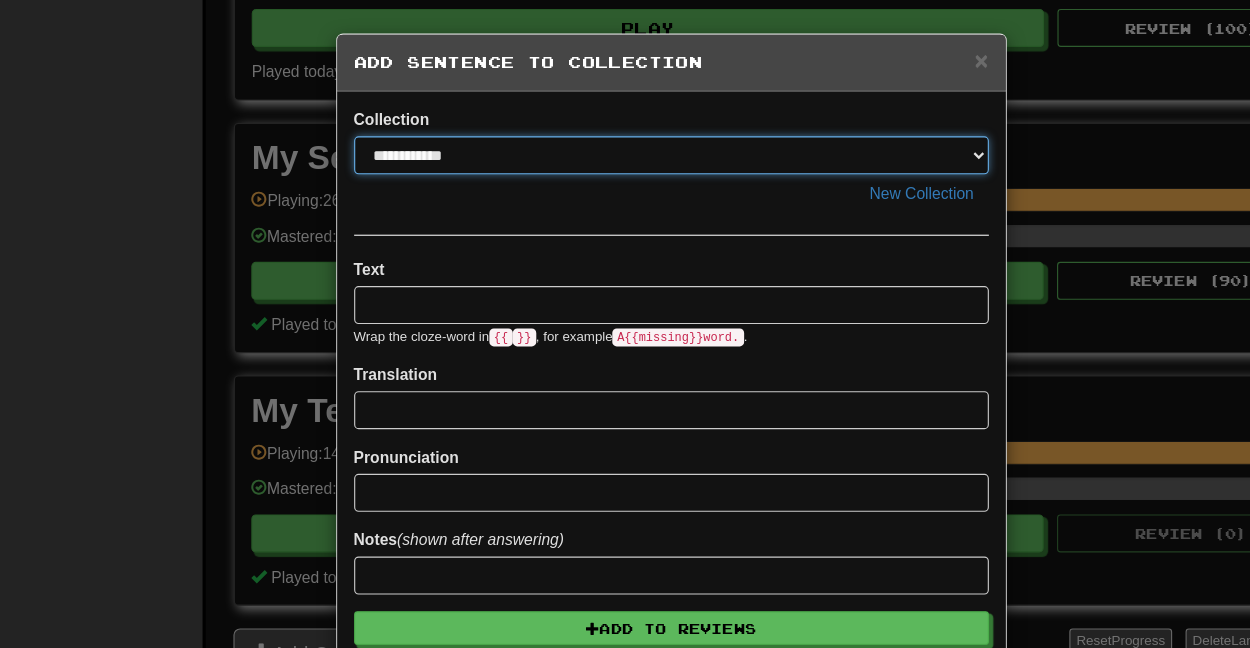 click on "**********" at bounding box center (617, 139) 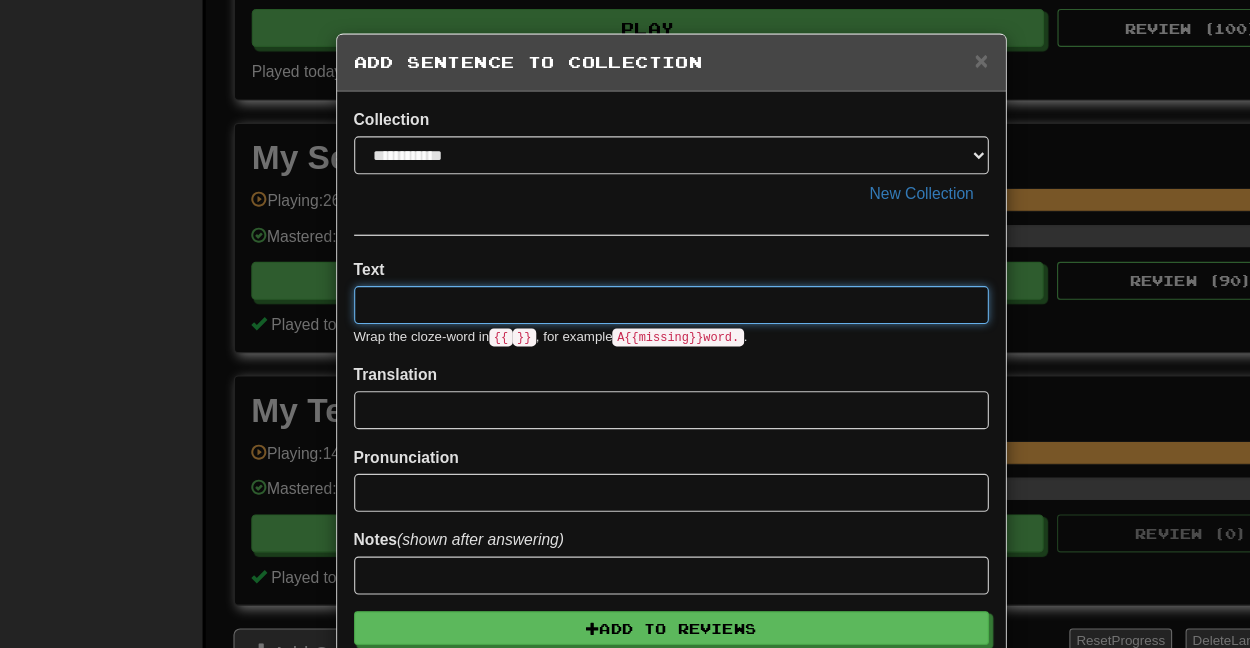 click at bounding box center [617, 273] 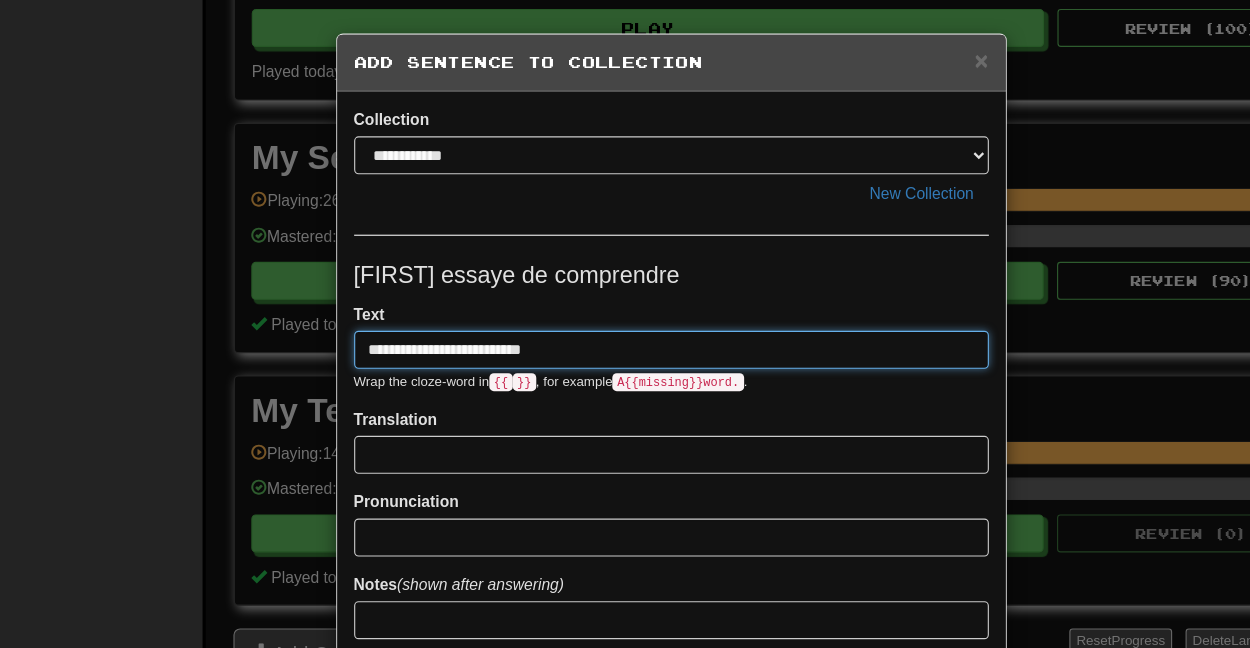 type on "**********" 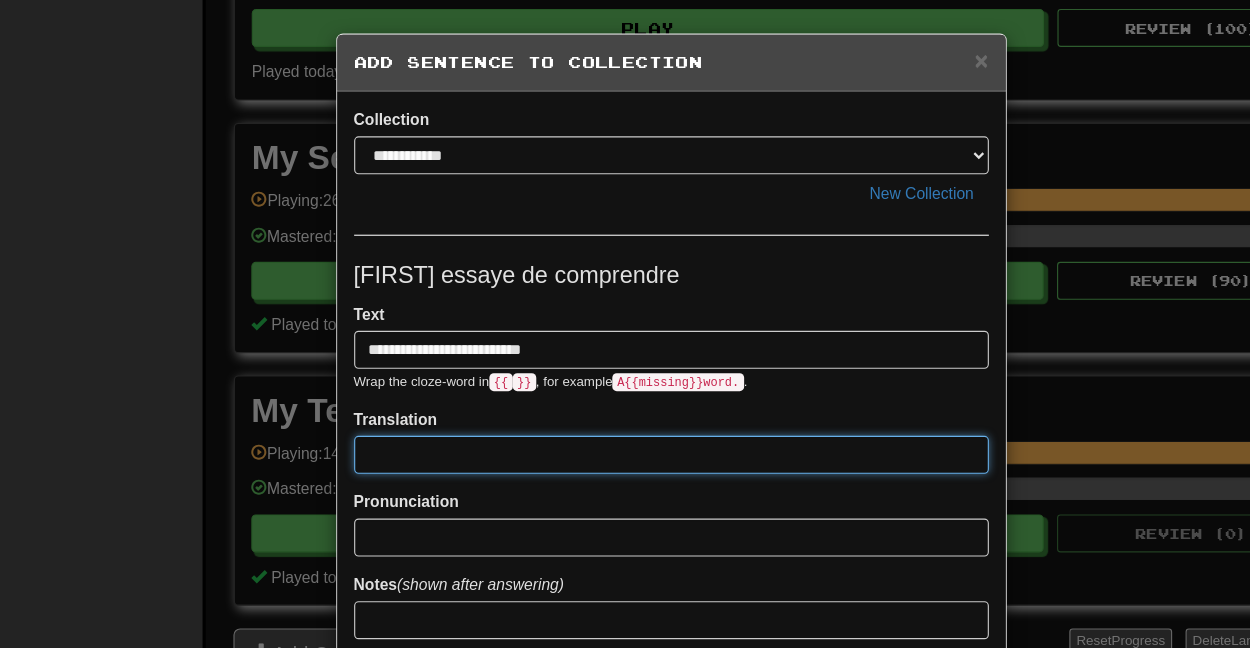 click at bounding box center [617, 407] 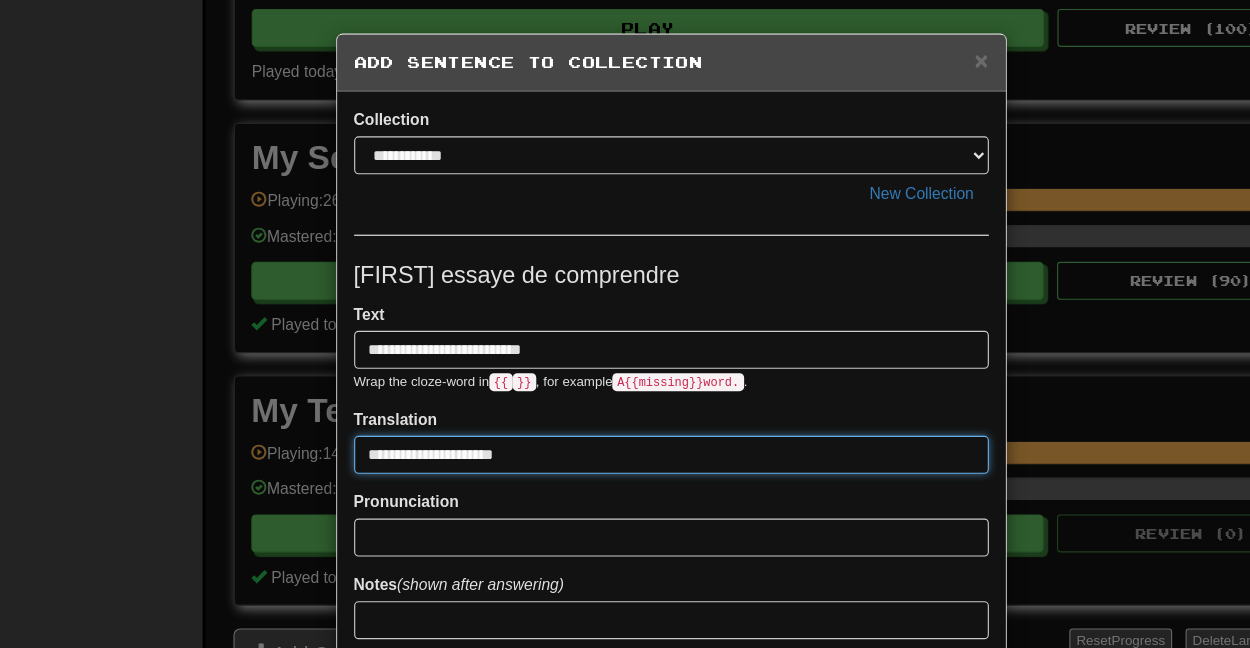 type on "**********" 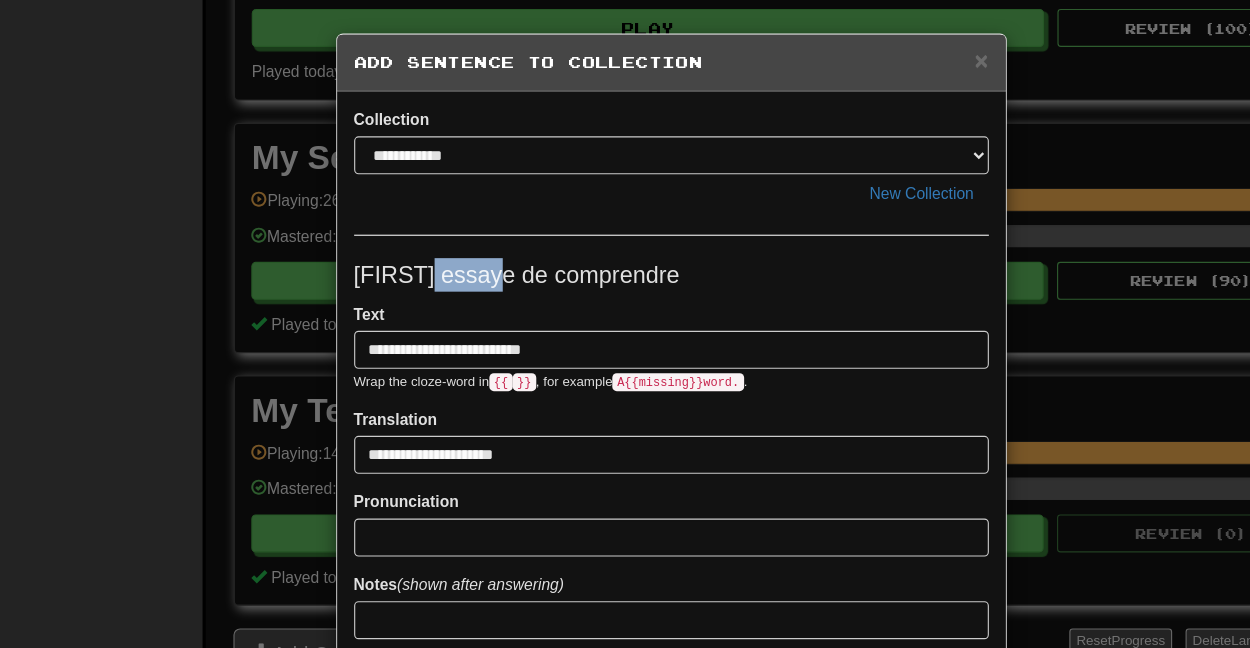 drag, startPoint x: 471, startPoint y: 242, endPoint x: 406, endPoint y: 243, distance: 65.00769 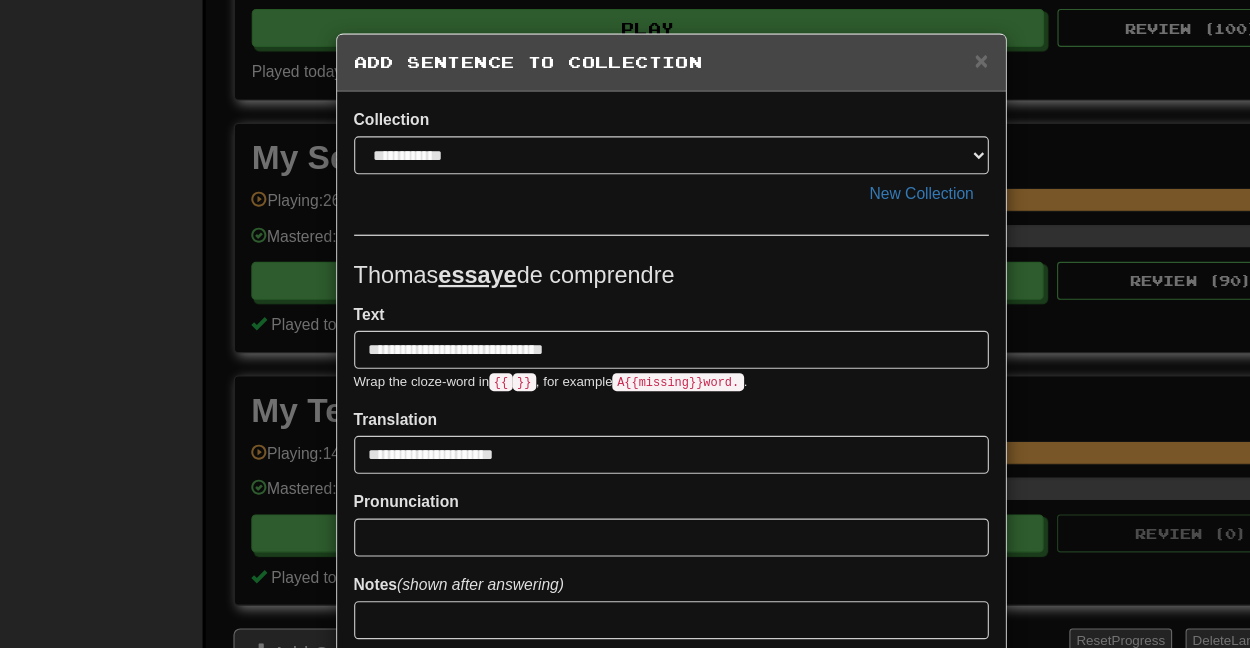 scroll, scrollTop: 327, scrollLeft: 0, axis: vertical 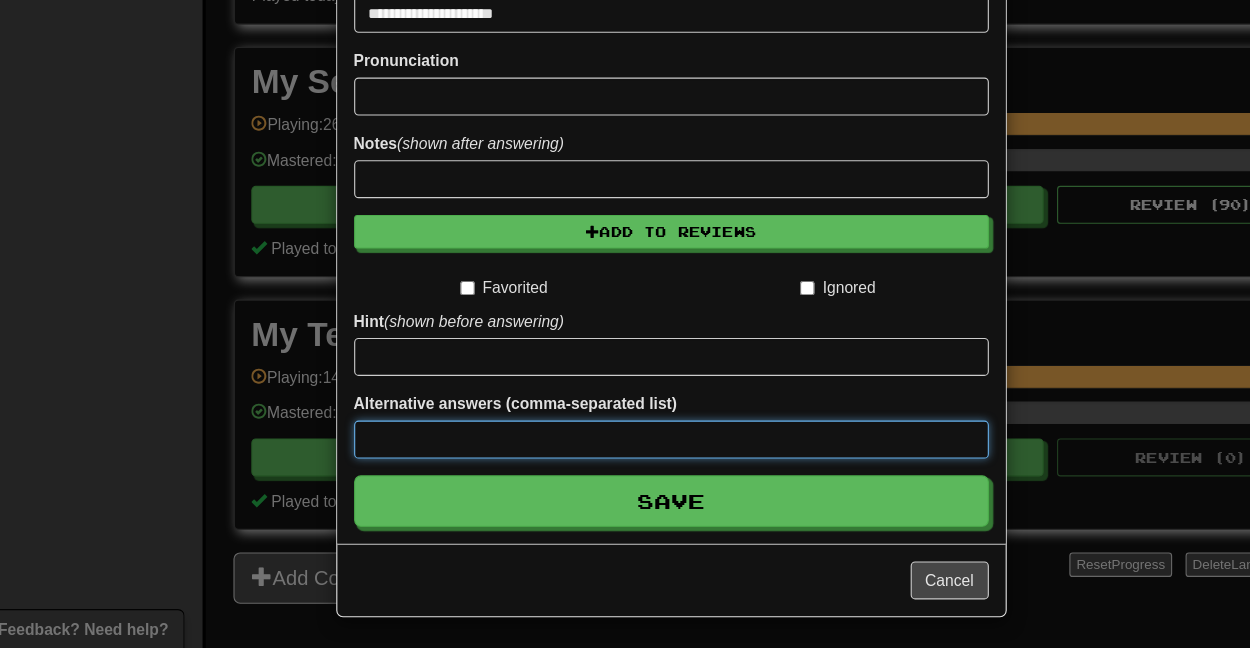 click at bounding box center (617, 461) 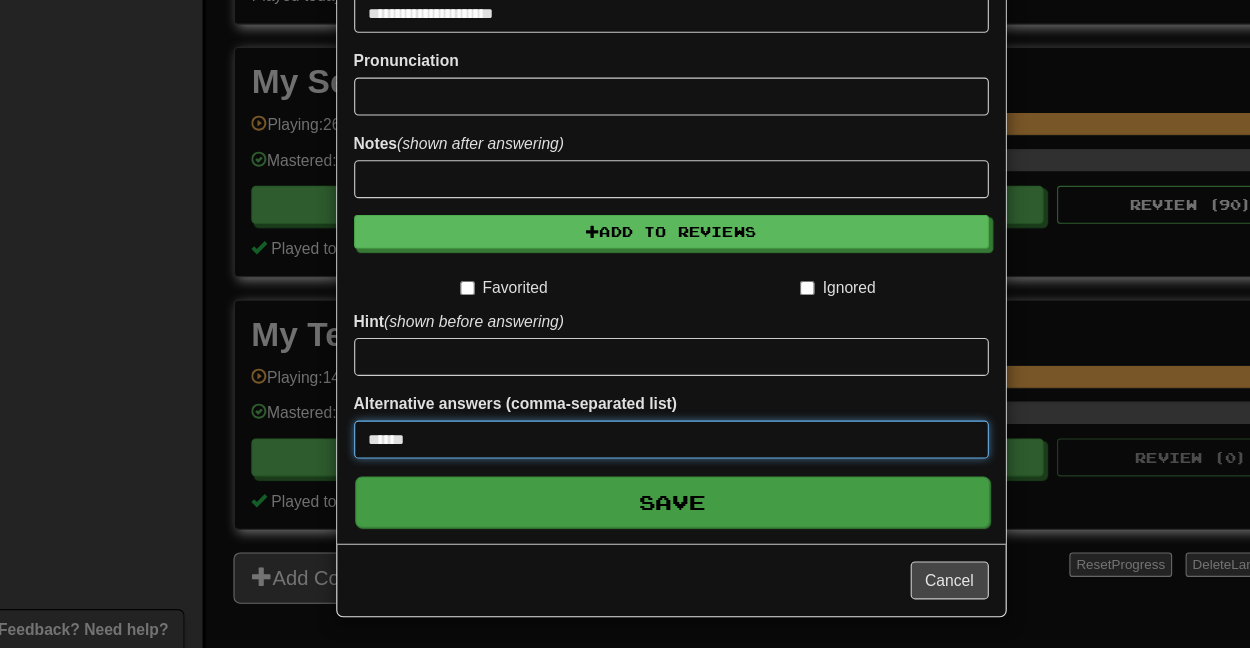 type on "******" 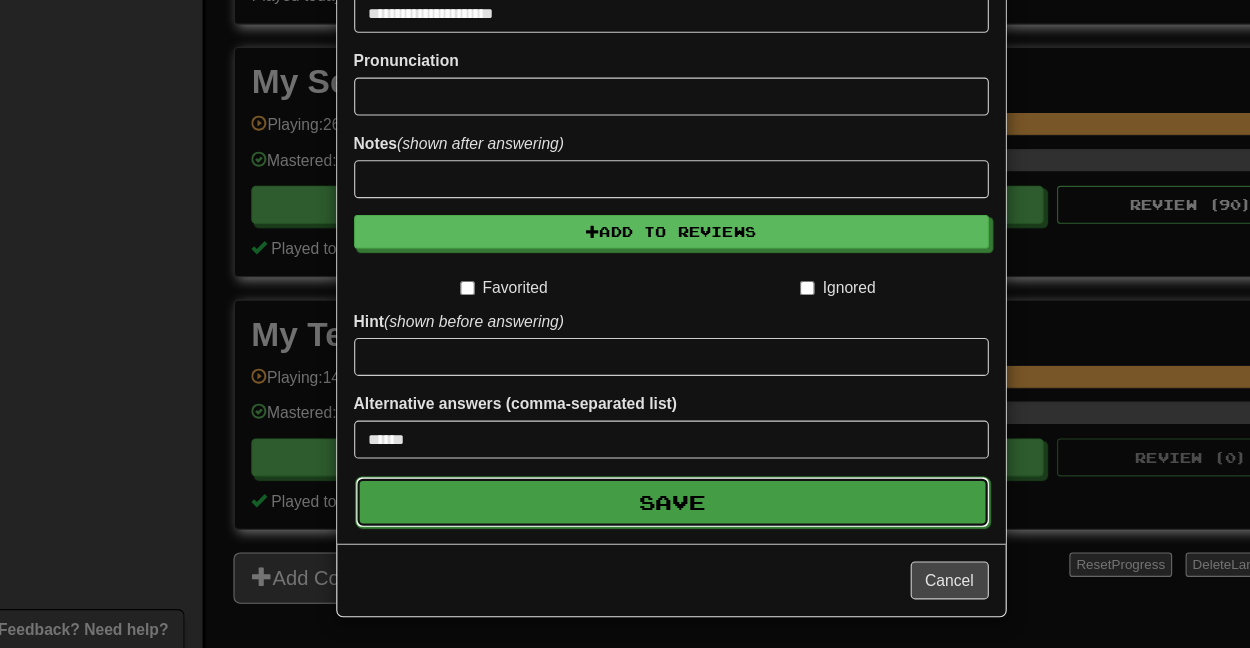 click on "Save" at bounding box center (618, 517) 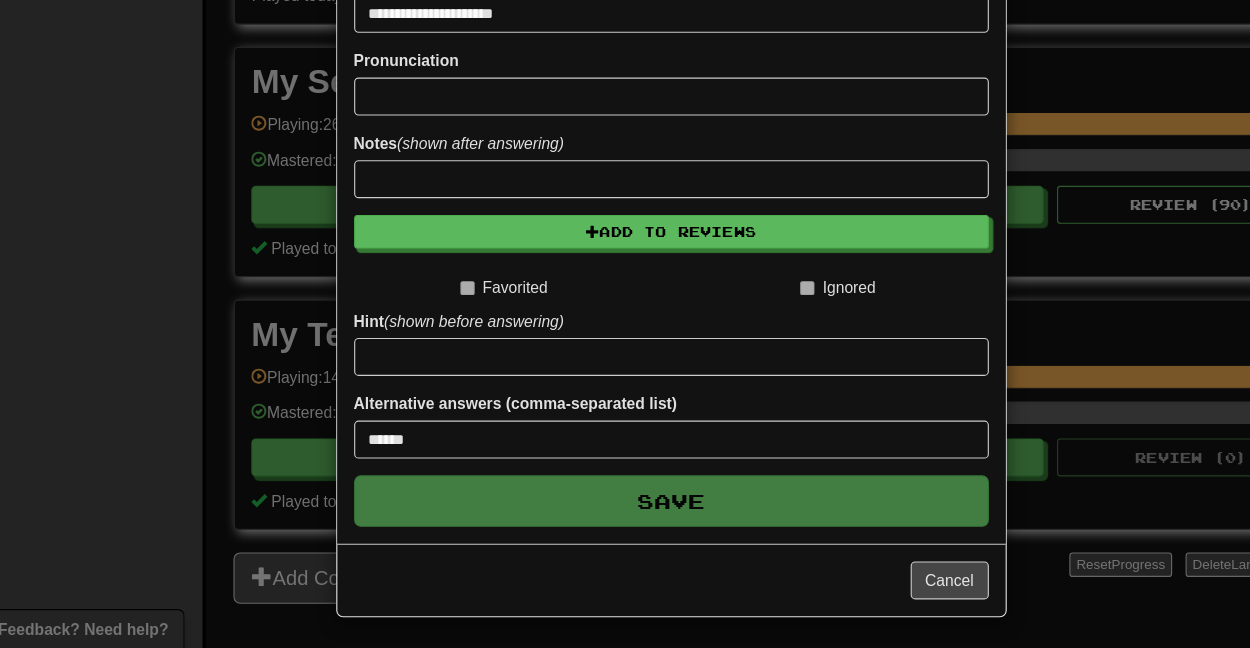 type 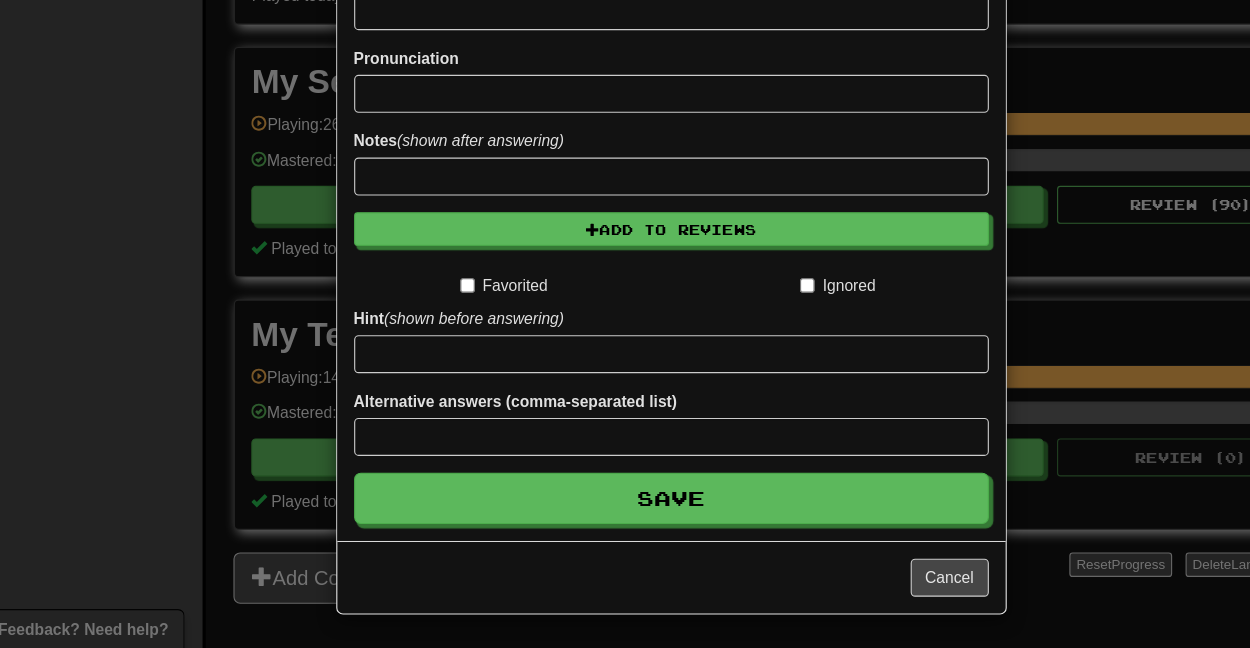 scroll, scrollTop: 271, scrollLeft: 0, axis: vertical 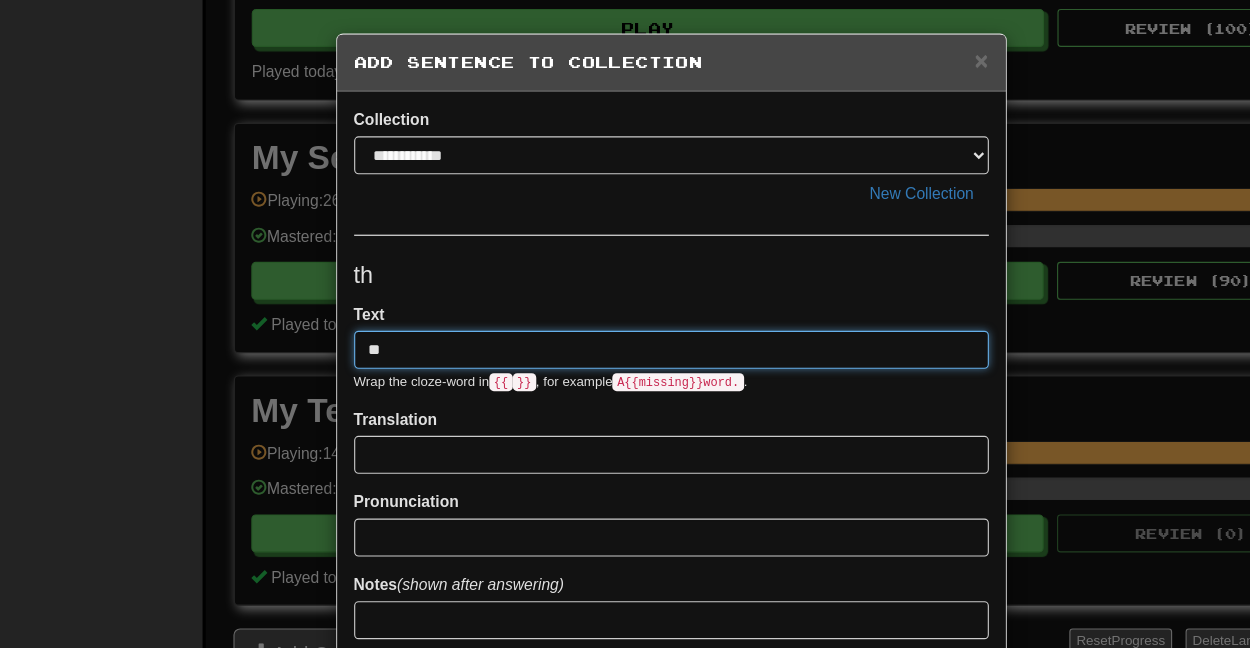 type on "*" 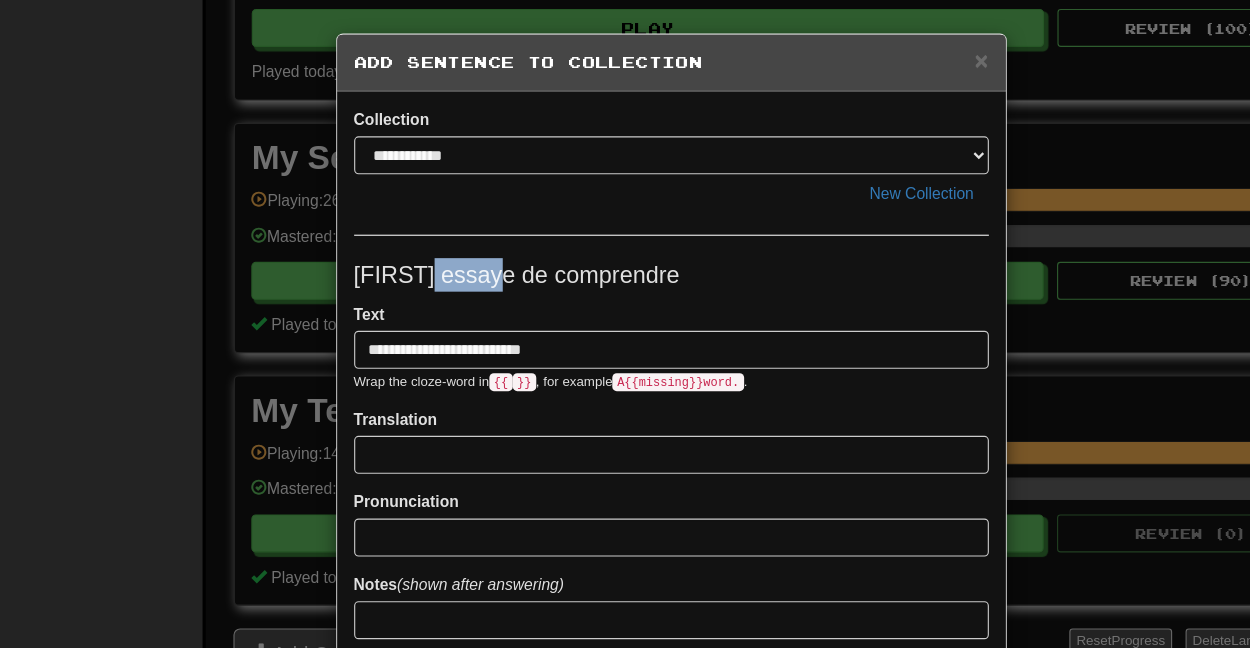 drag, startPoint x: 464, startPoint y: 244, endPoint x: 407, endPoint y: 248, distance: 57.14018 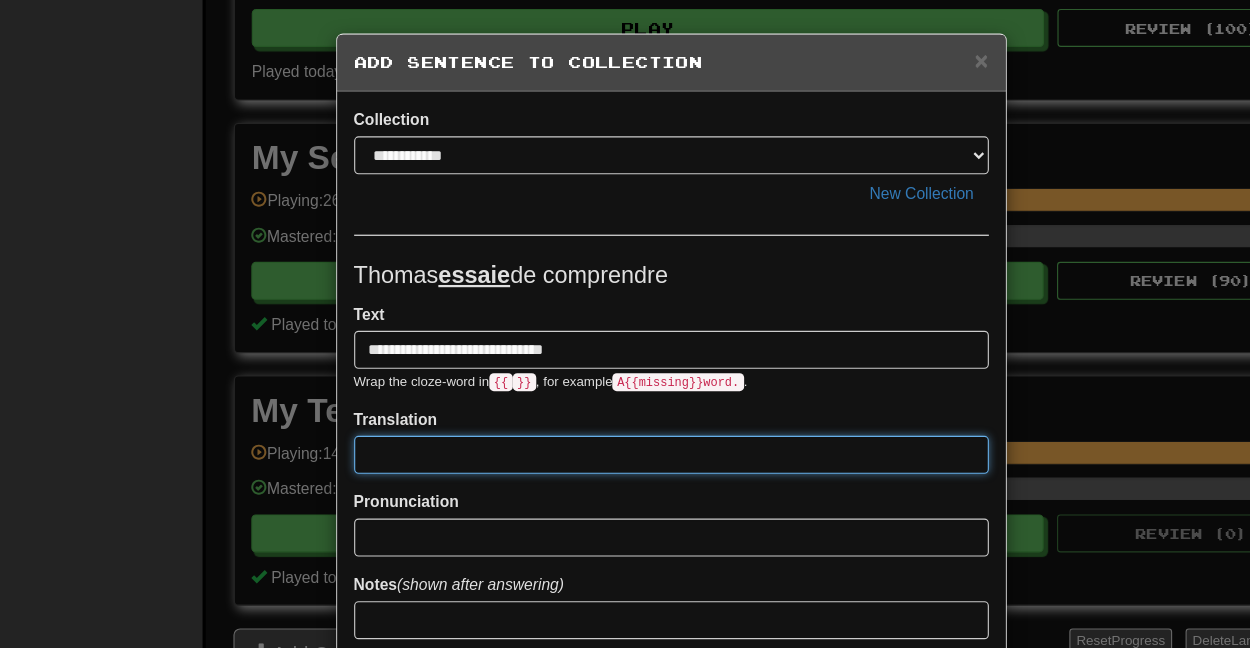 click at bounding box center [617, 407] 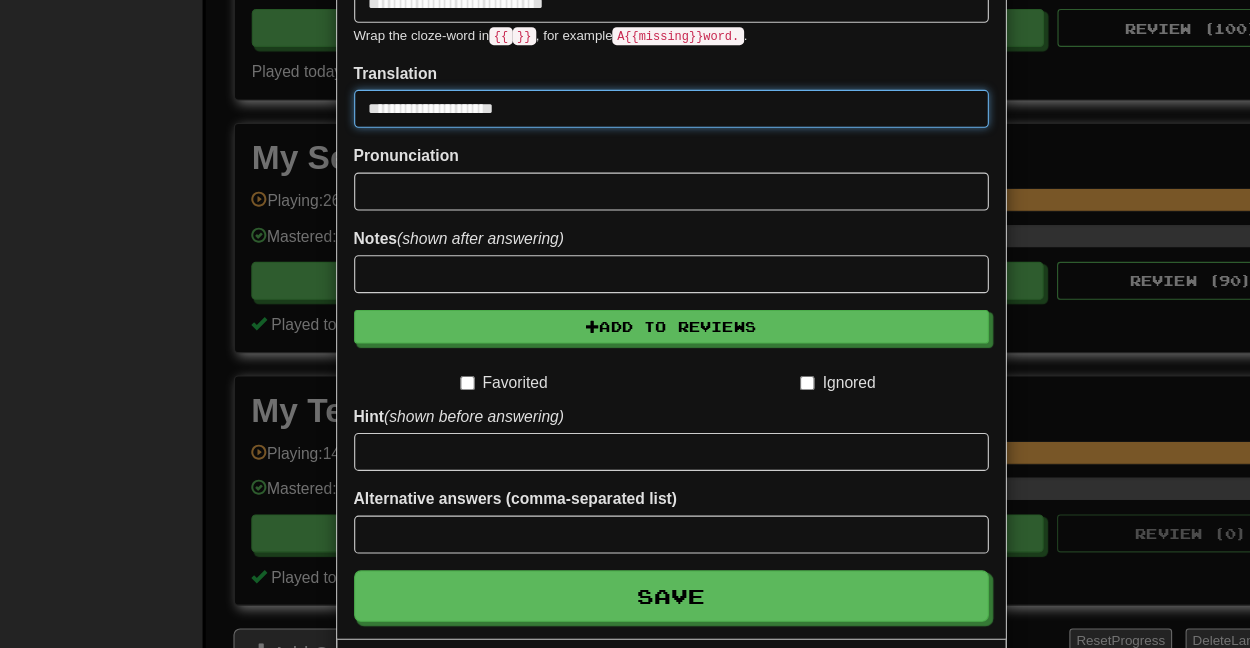 scroll, scrollTop: 327, scrollLeft: 0, axis: vertical 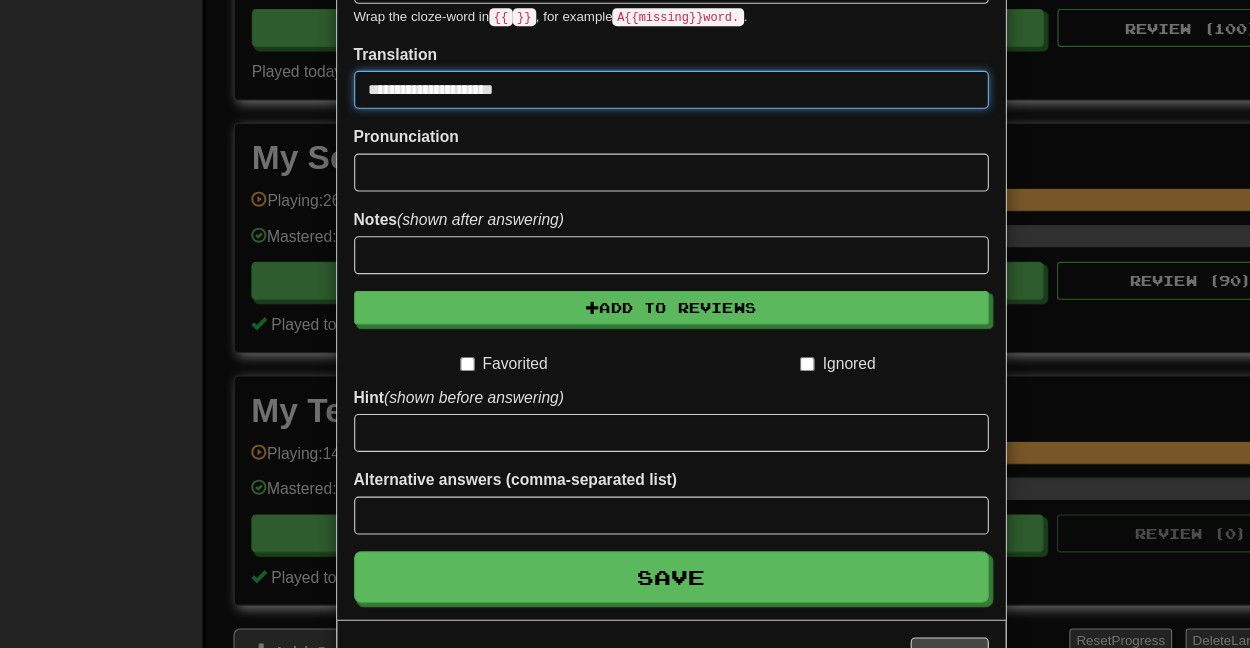 type on "**********" 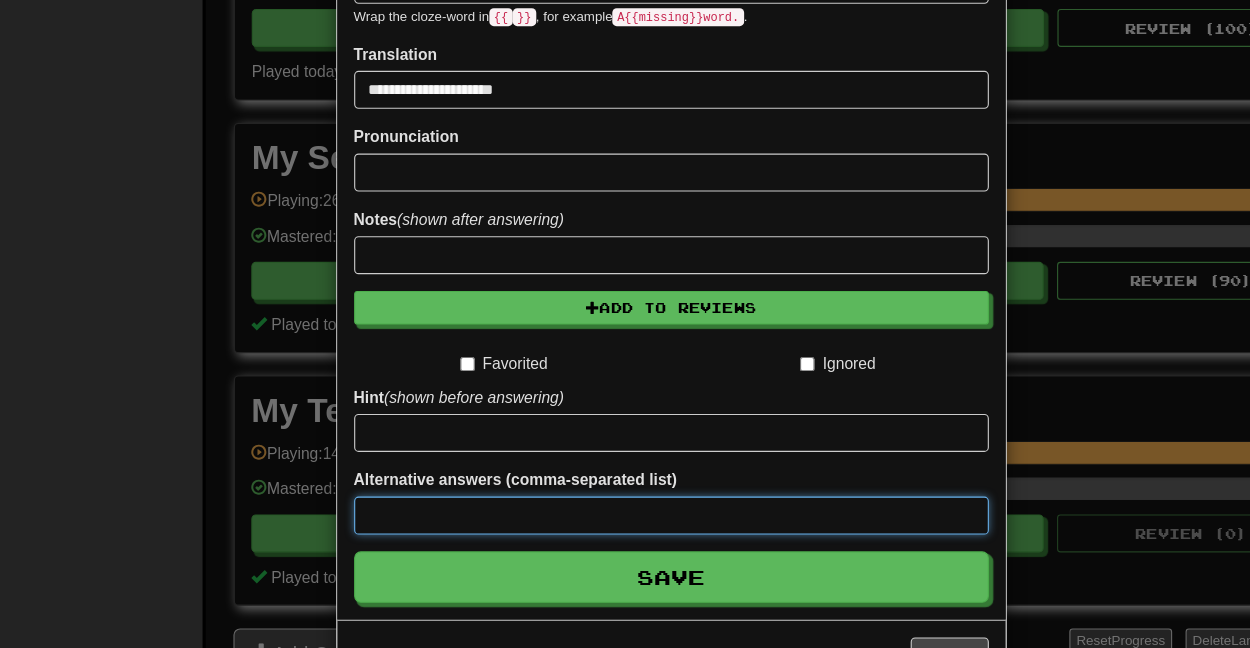 click at bounding box center [617, 461] 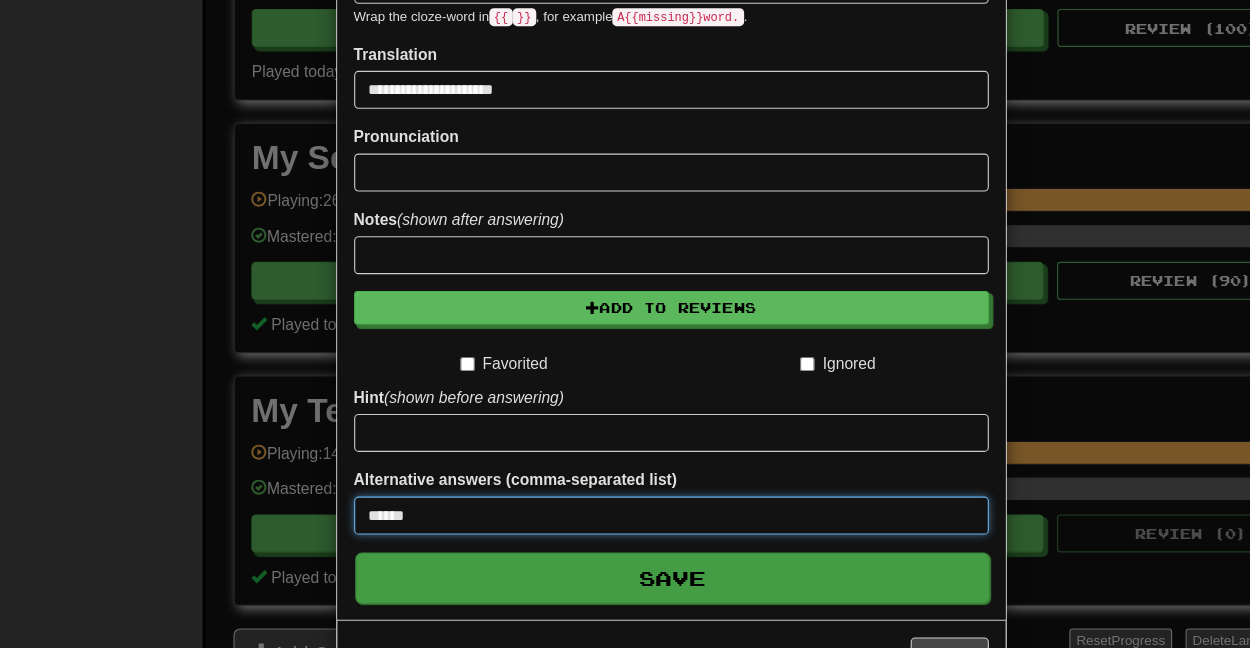 type on "******" 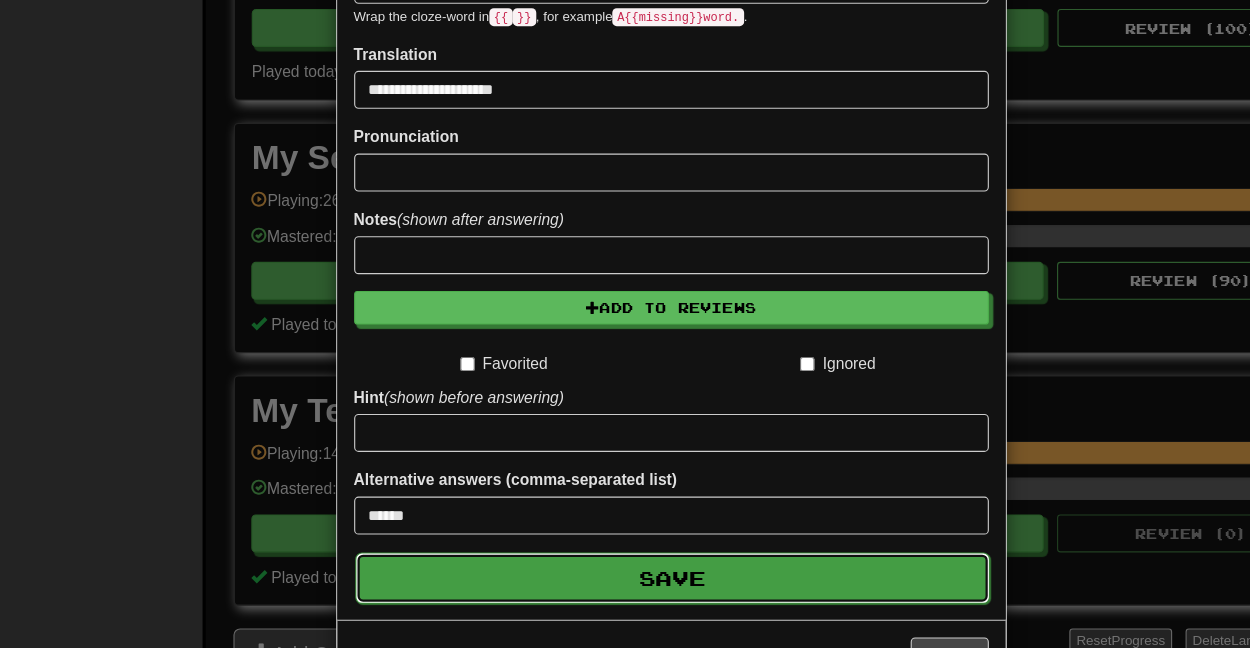 click on "Save" at bounding box center (618, 517) 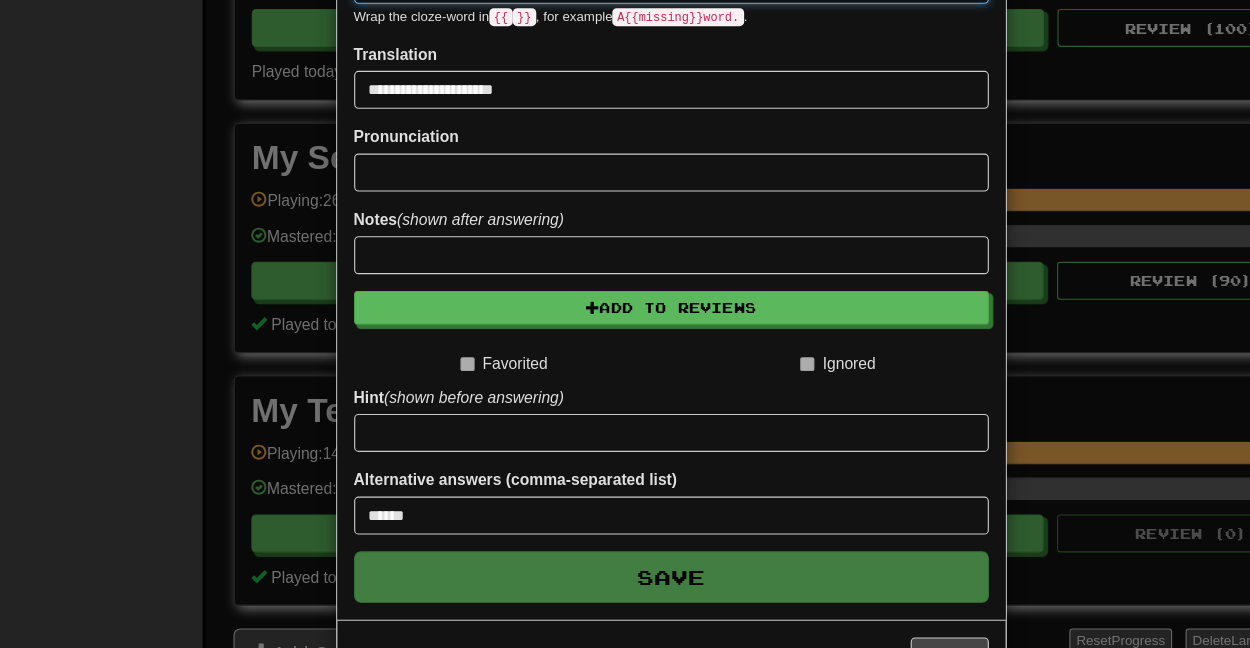 type 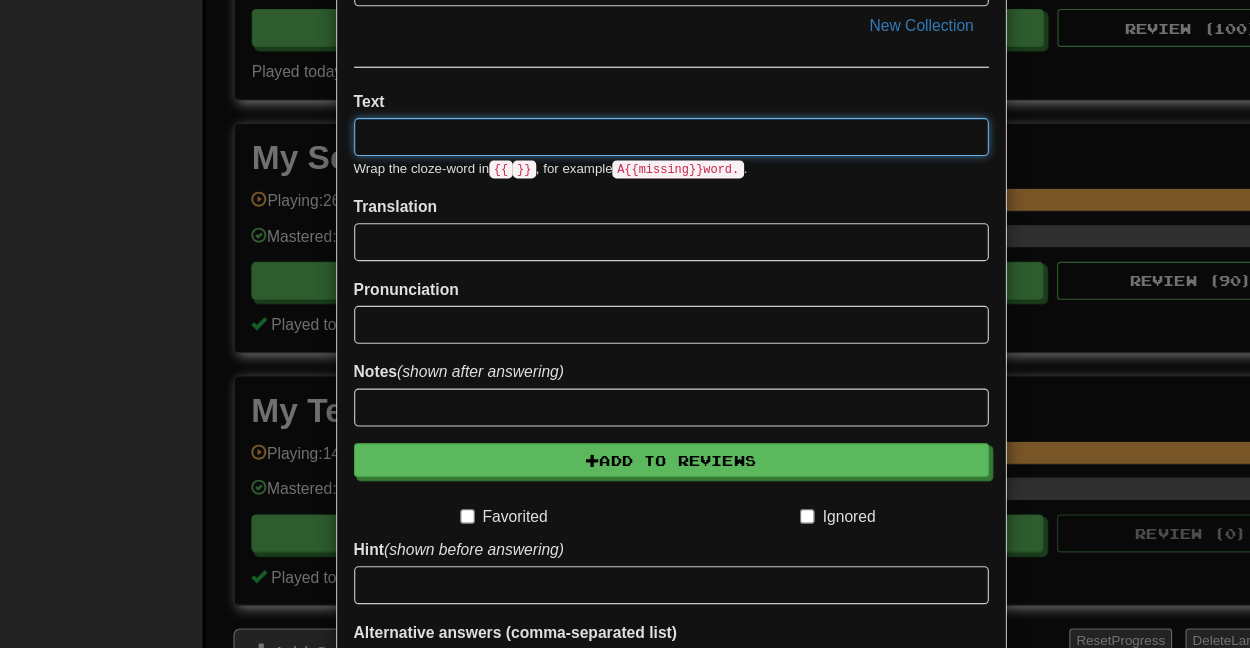 scroll, scrollTop: 25, scrollLeft: 0, axis: vertical 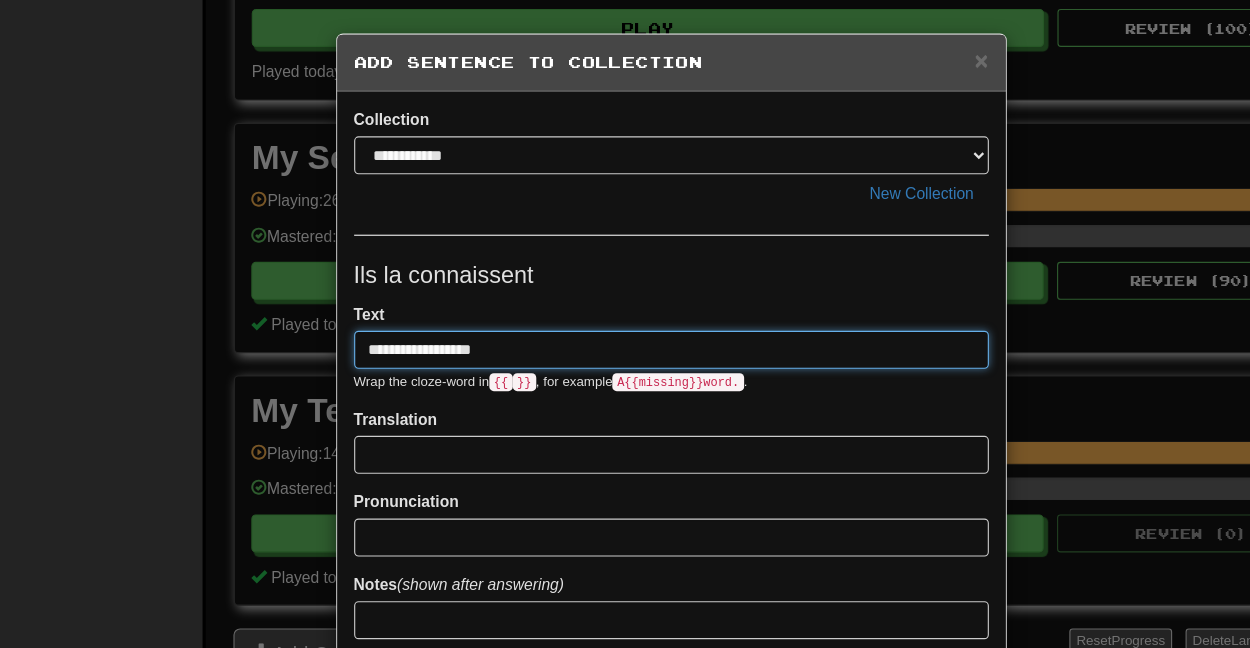 type on "**********" 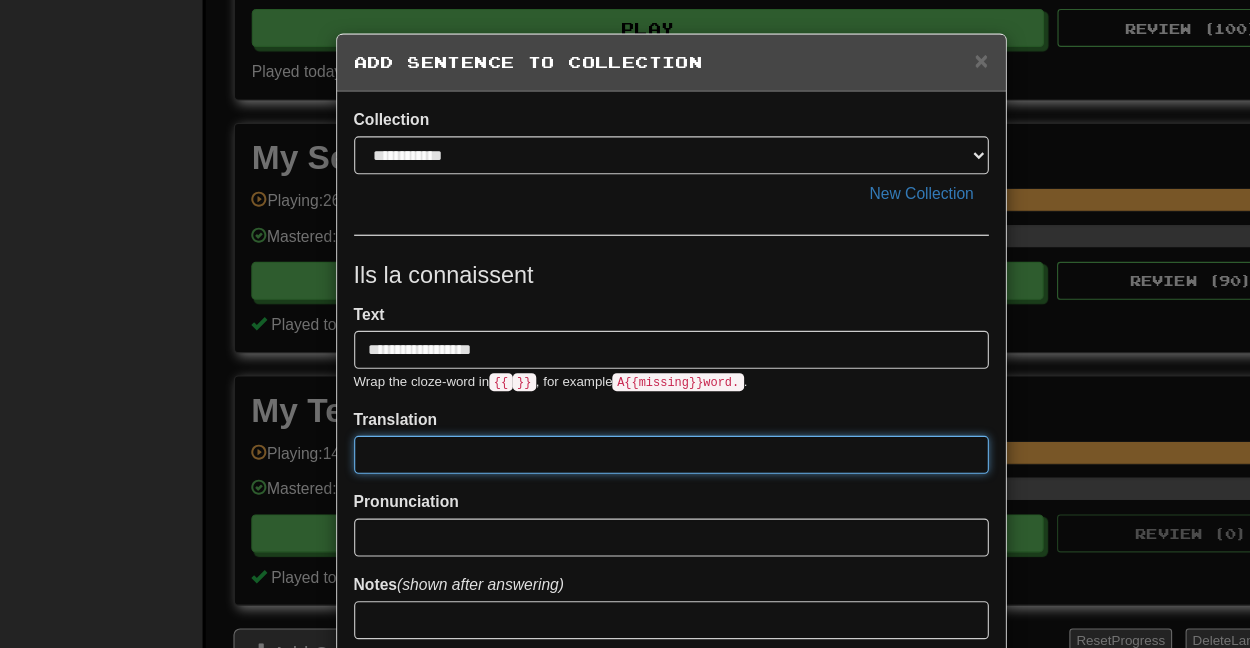 click at bounding box center [617, 407] 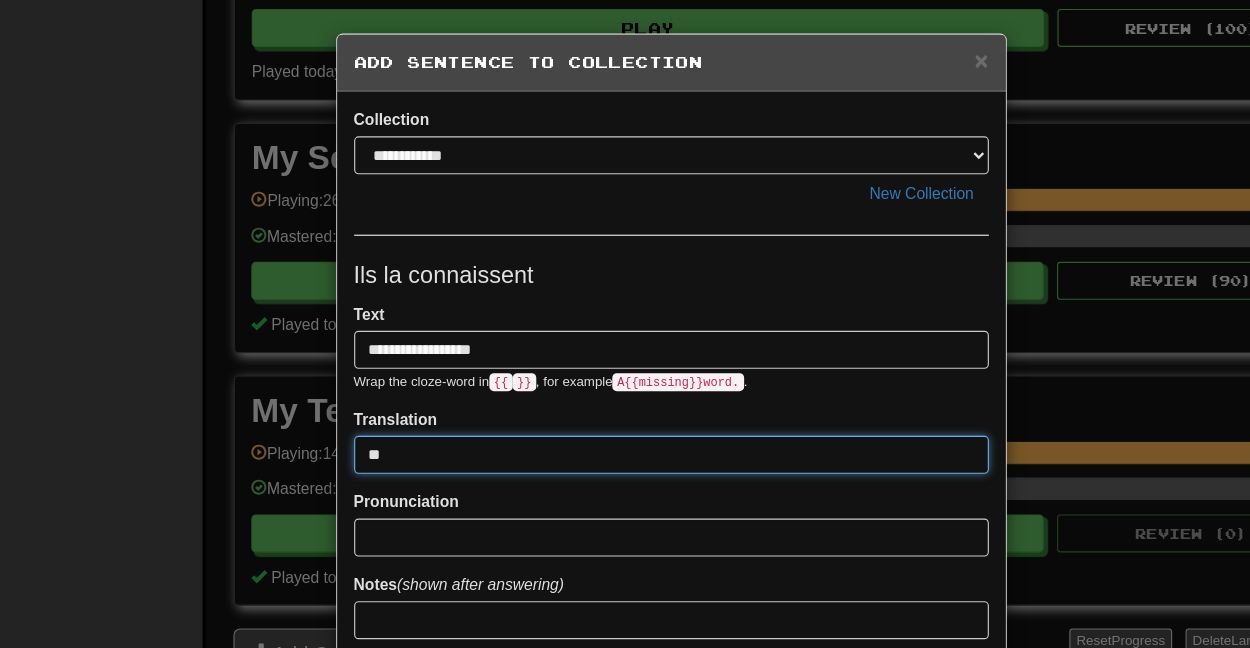 type on "*" 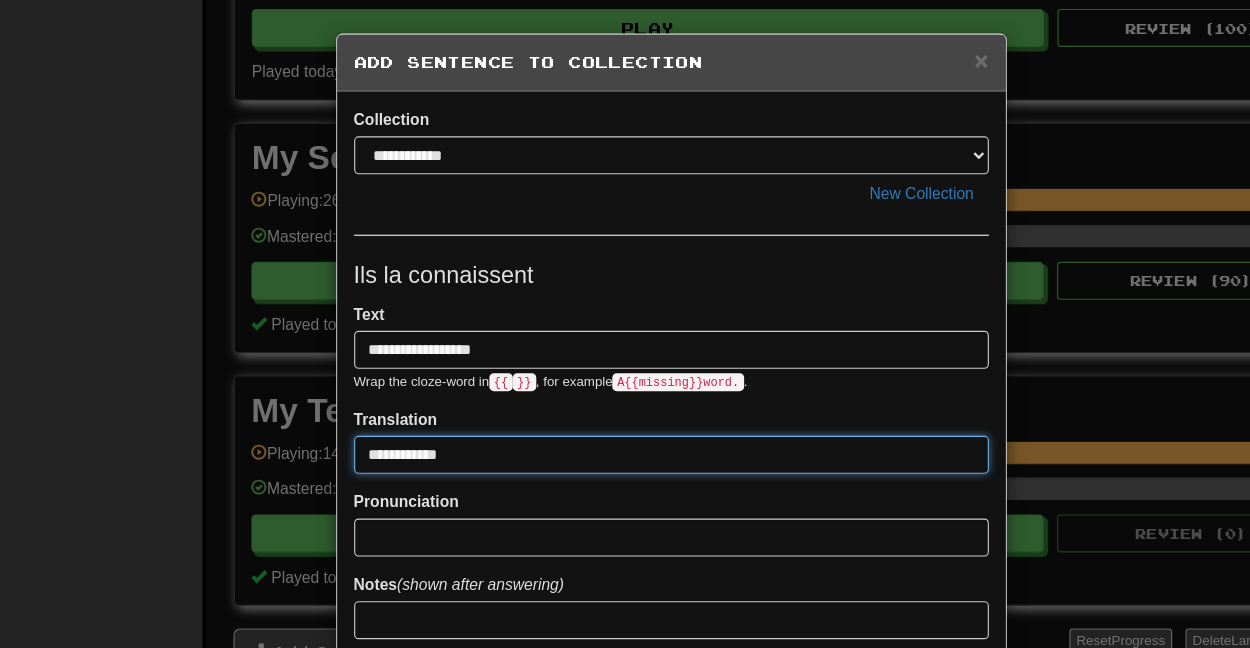 type on "**********" 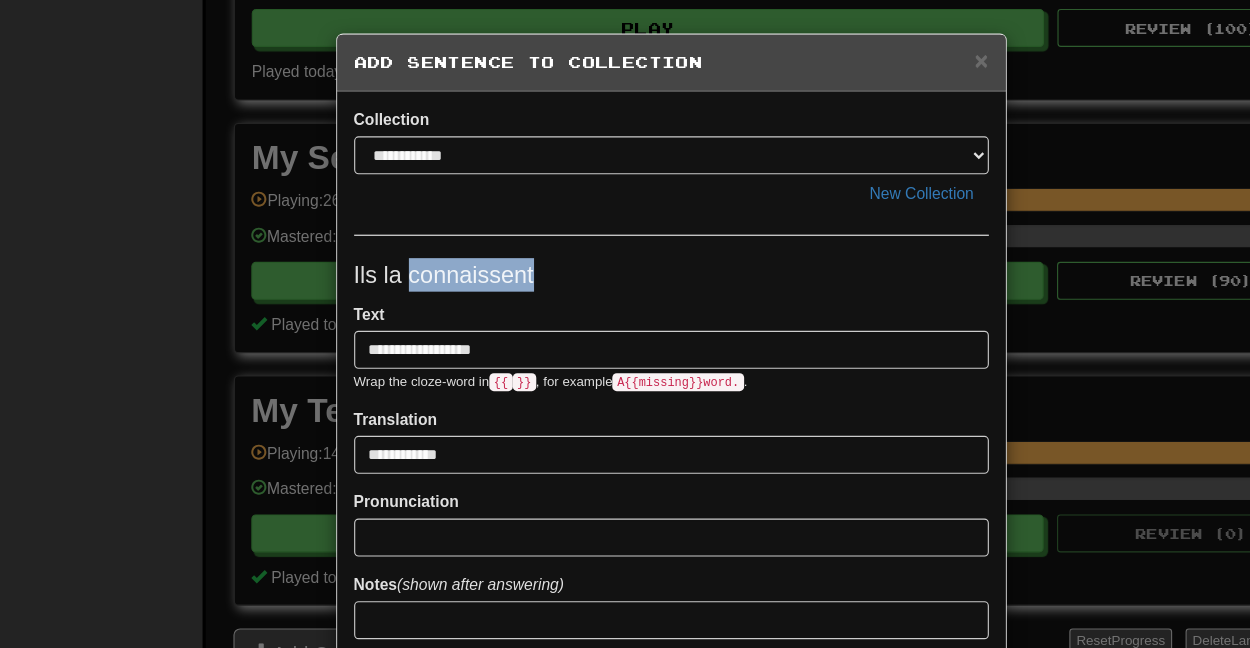 drag, startPoint x: 487, startPoint y: 243, endPoint x: 374, endPoint y: 247, distance: 113.07078 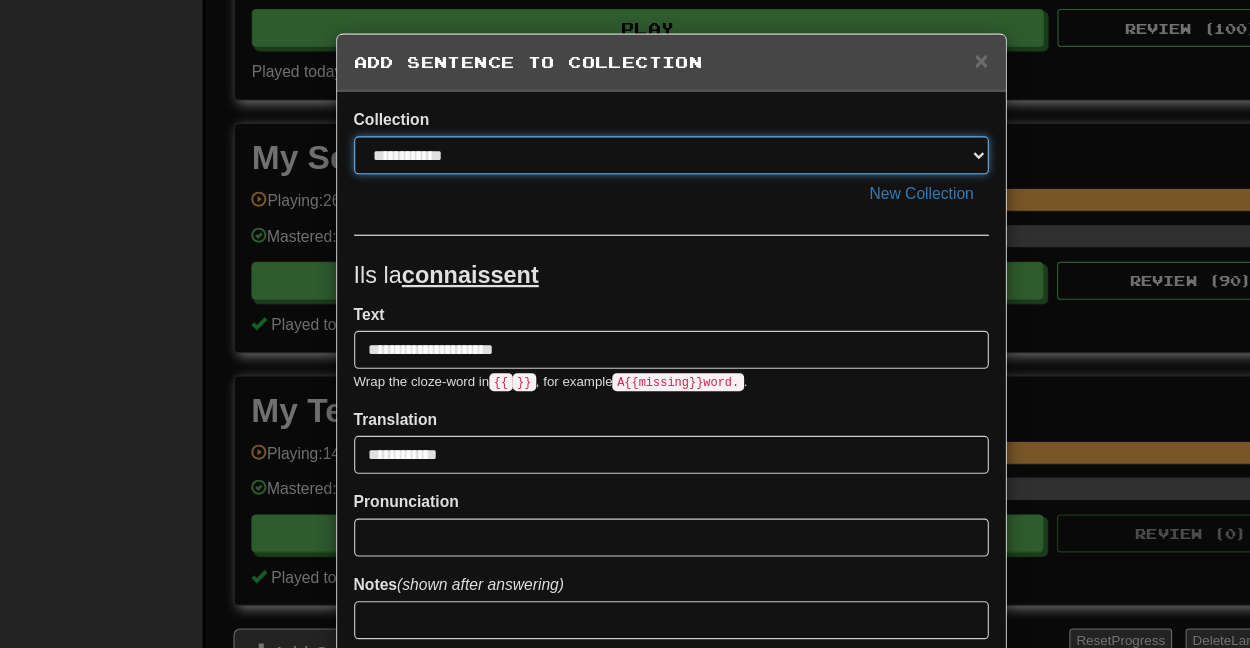 click on "**********" at bounding box center [617, 139] 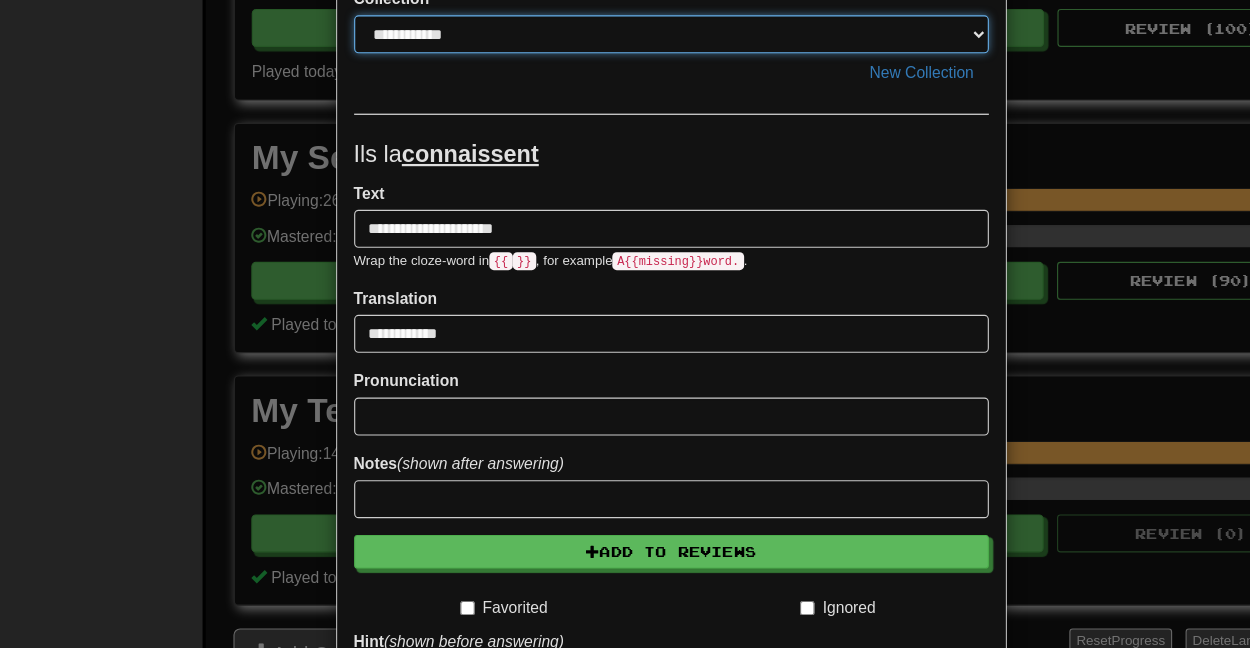 scroll, scrollTop: 199, scrollLeft: 0, axis: vertical 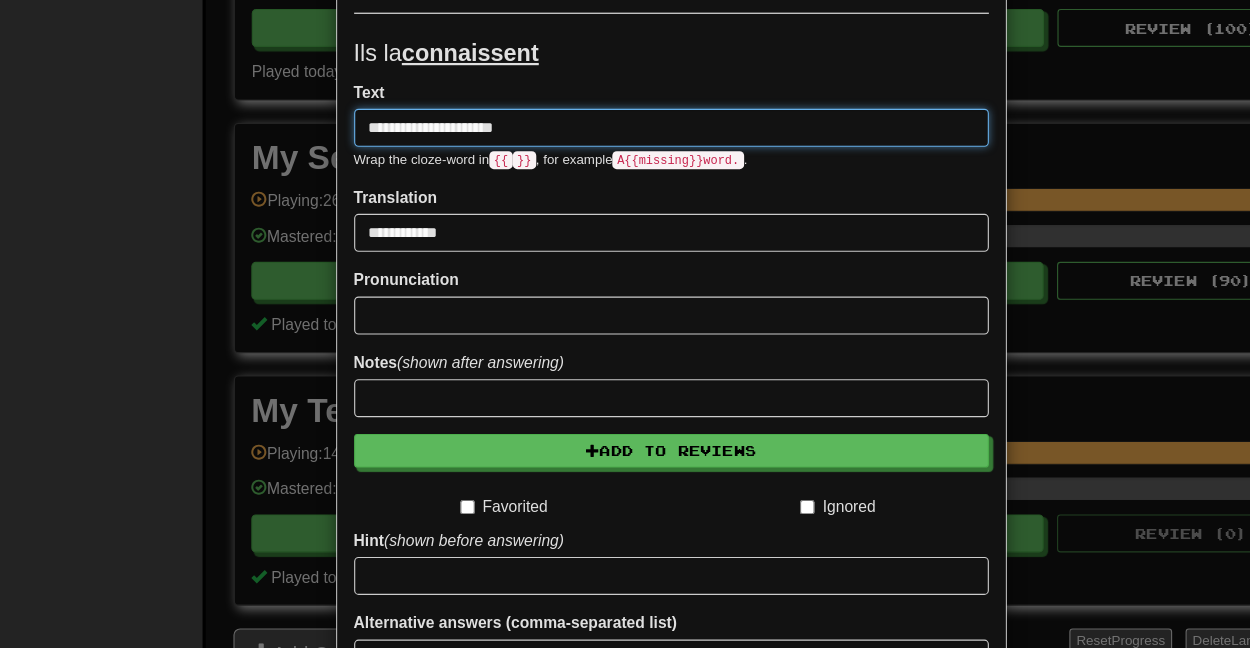 click on "**********" at bounding box center (617, 114) 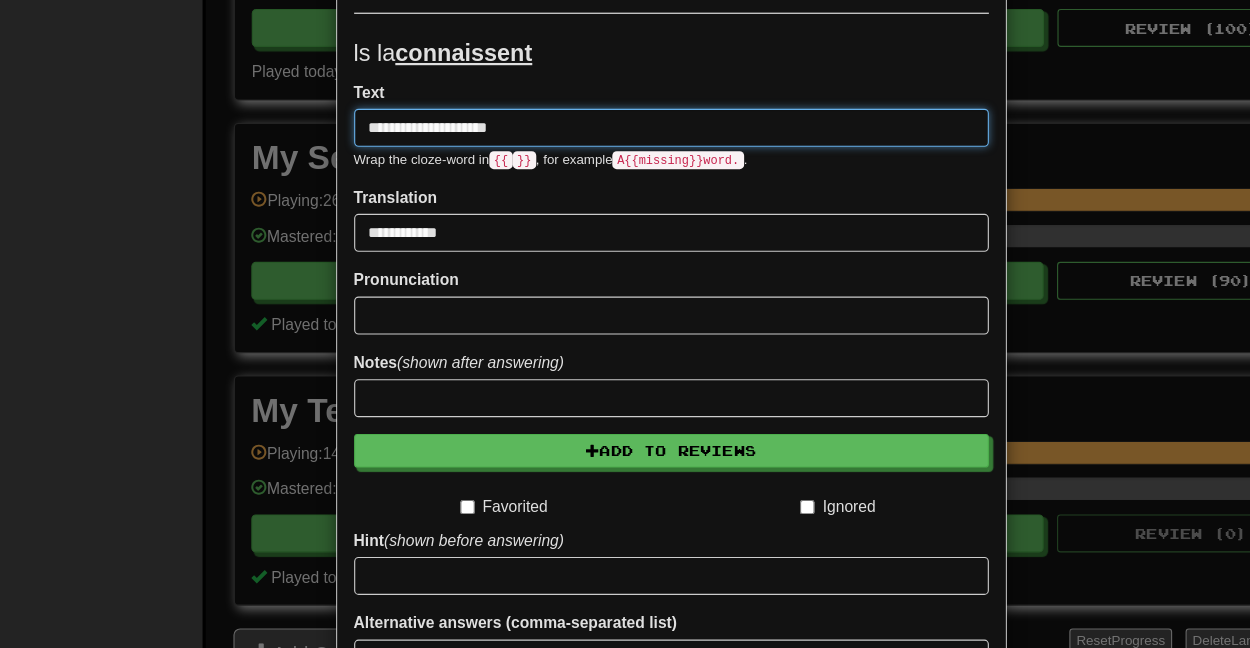 type on "**********" 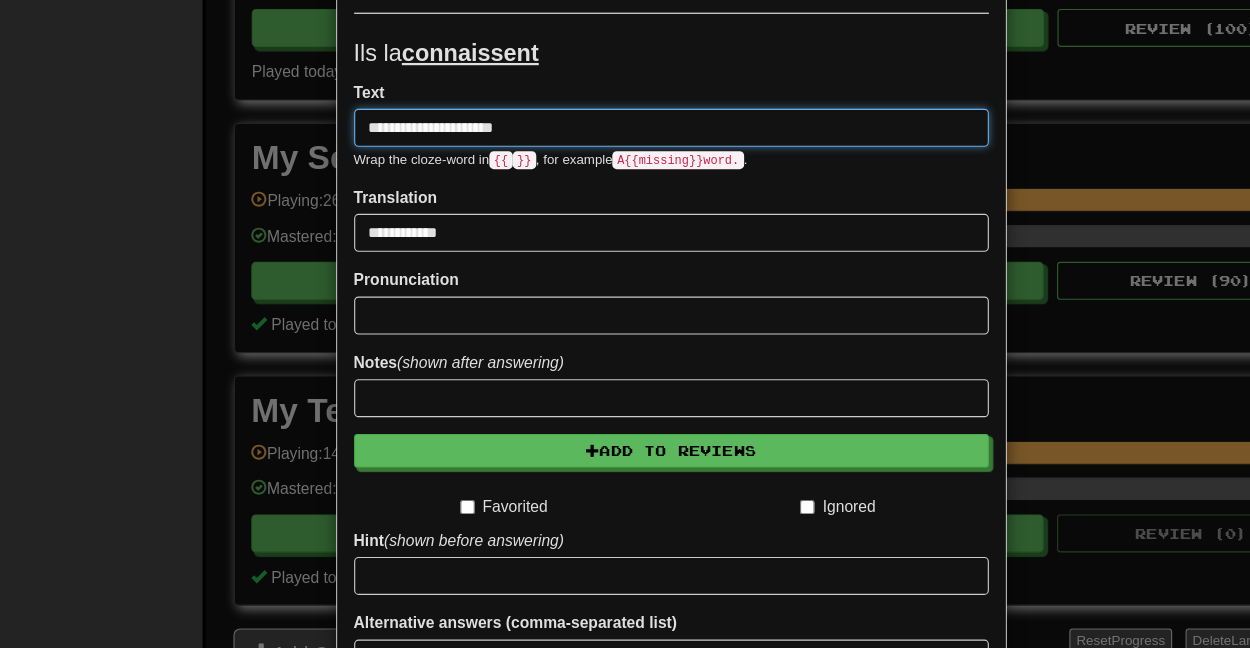 scroll, scrollTop: 327, scrollLeft: 0, axis: vertical 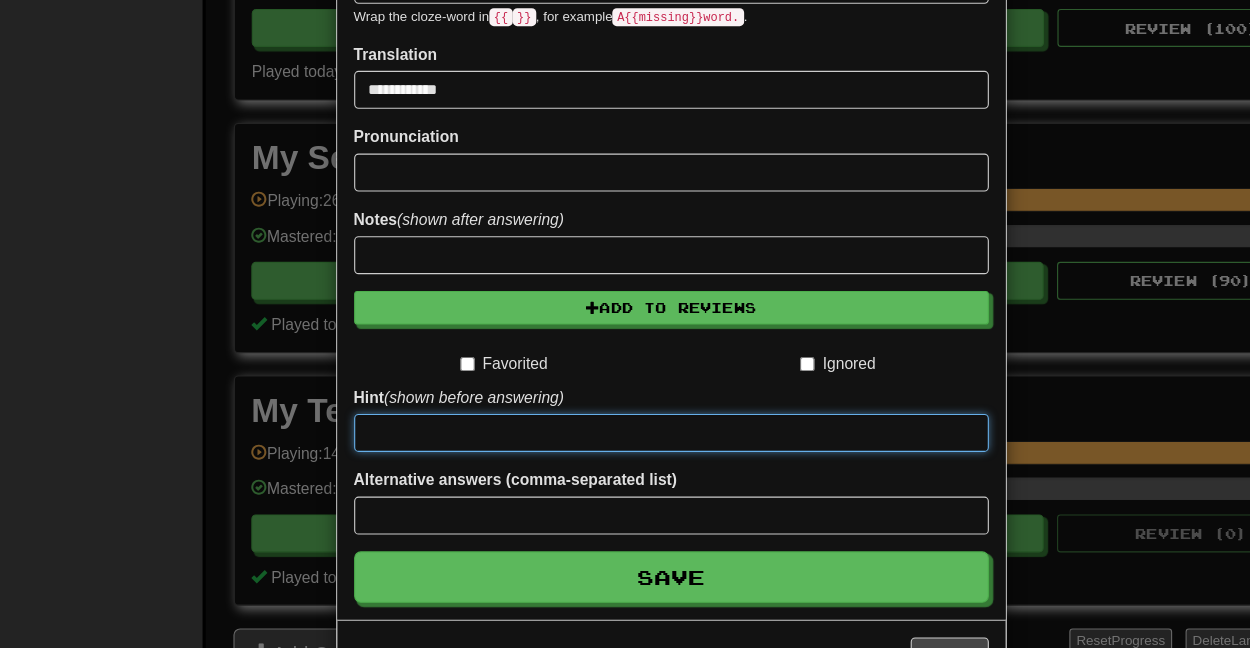 click at bounding box center [617, 387] 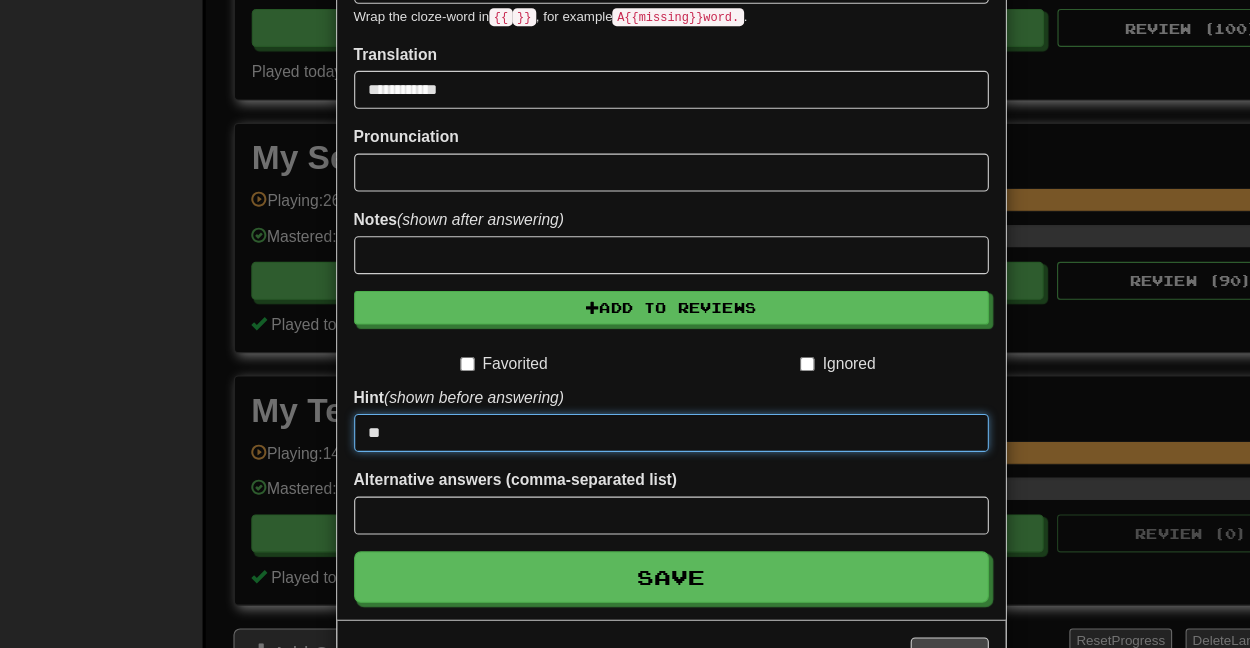 type on "*" 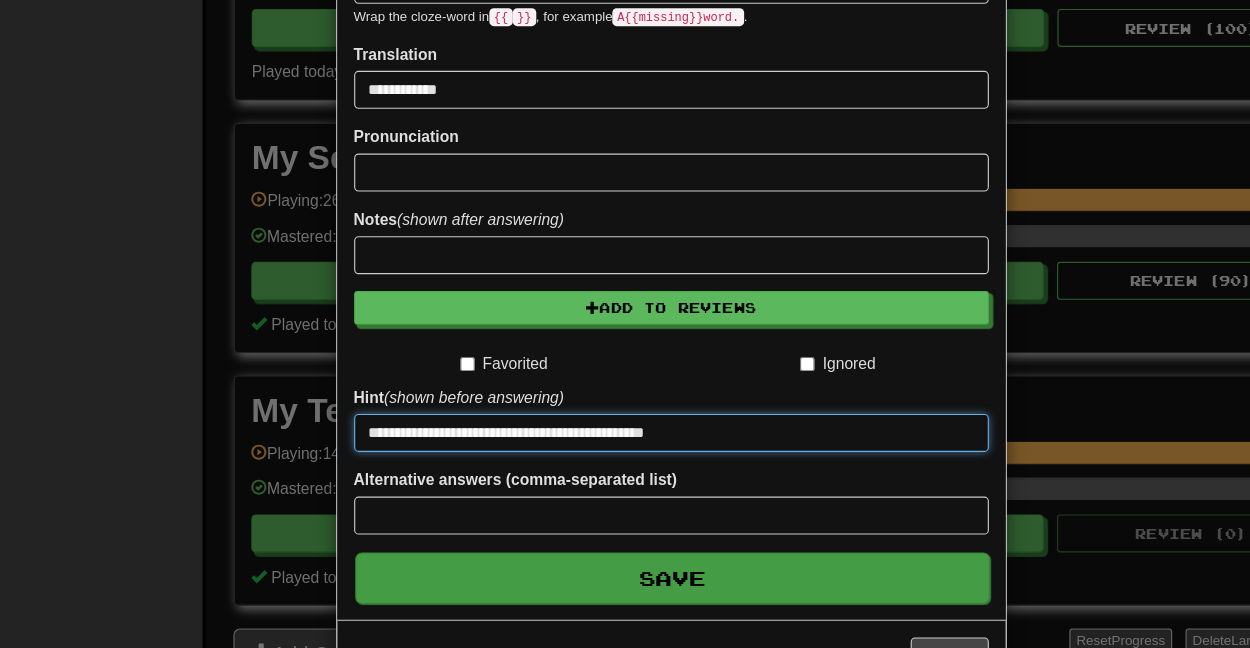 type on "**********" 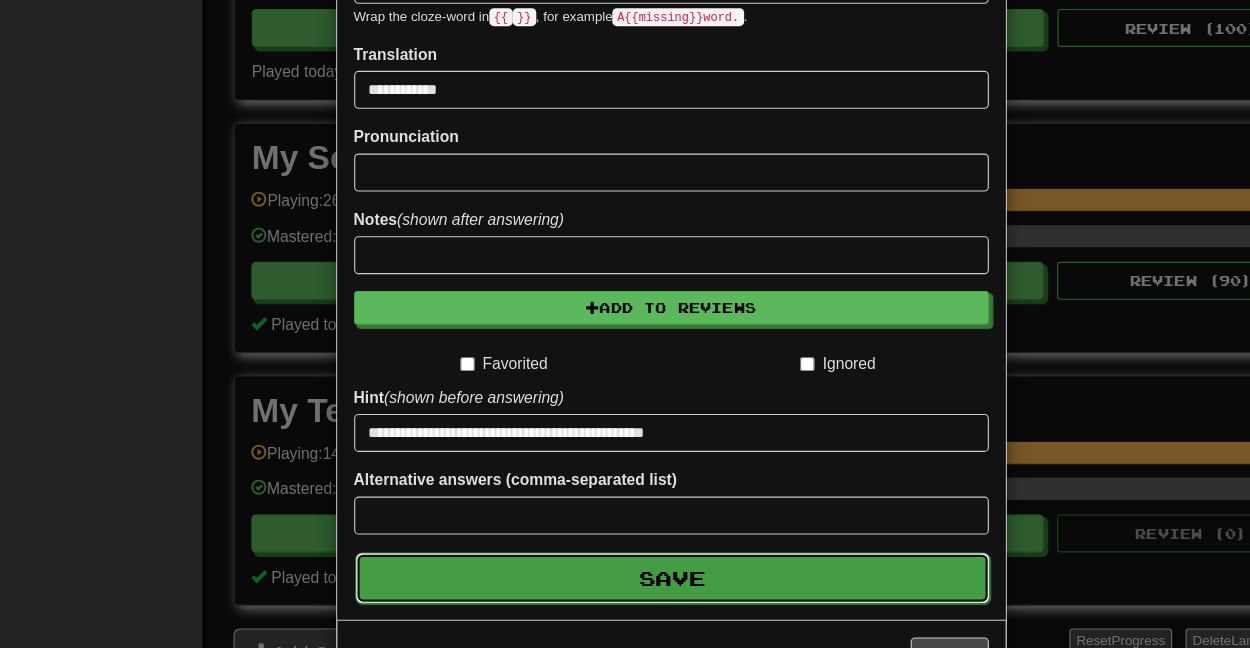 click on "Save" at bounding box center [618, 517] 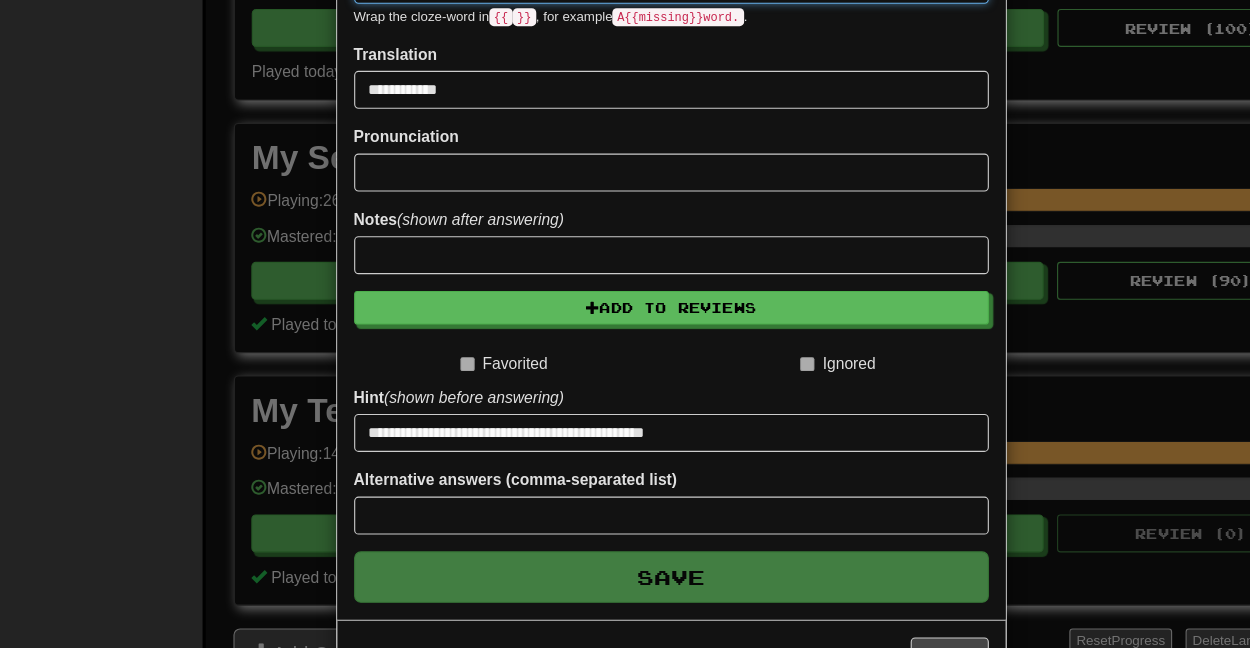 type 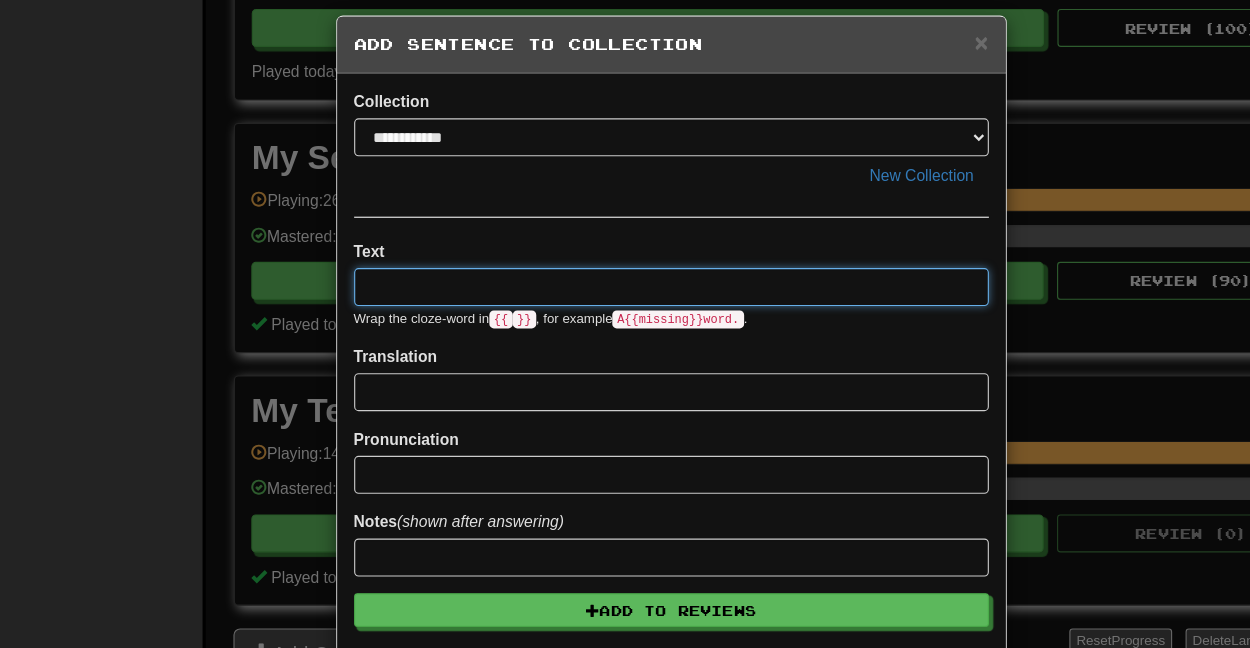 scroll, scrollTop: 0, scrollLeft: 0, axis: both 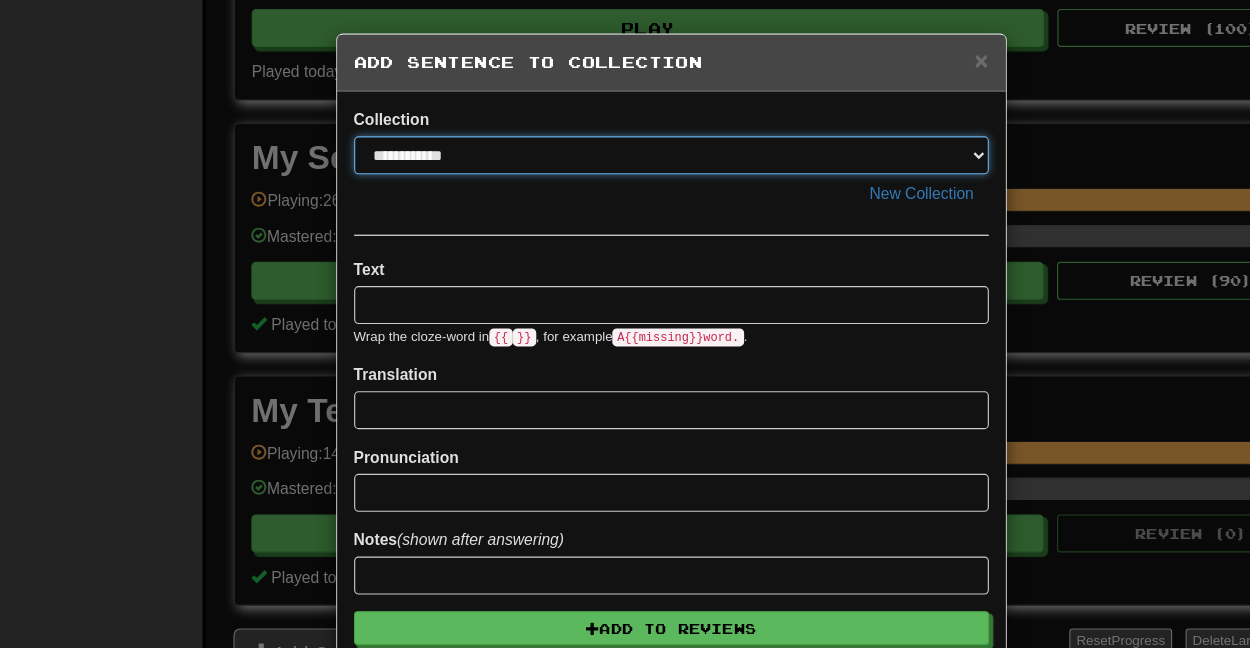 click on "**********" at bounding box center [617, 139] 